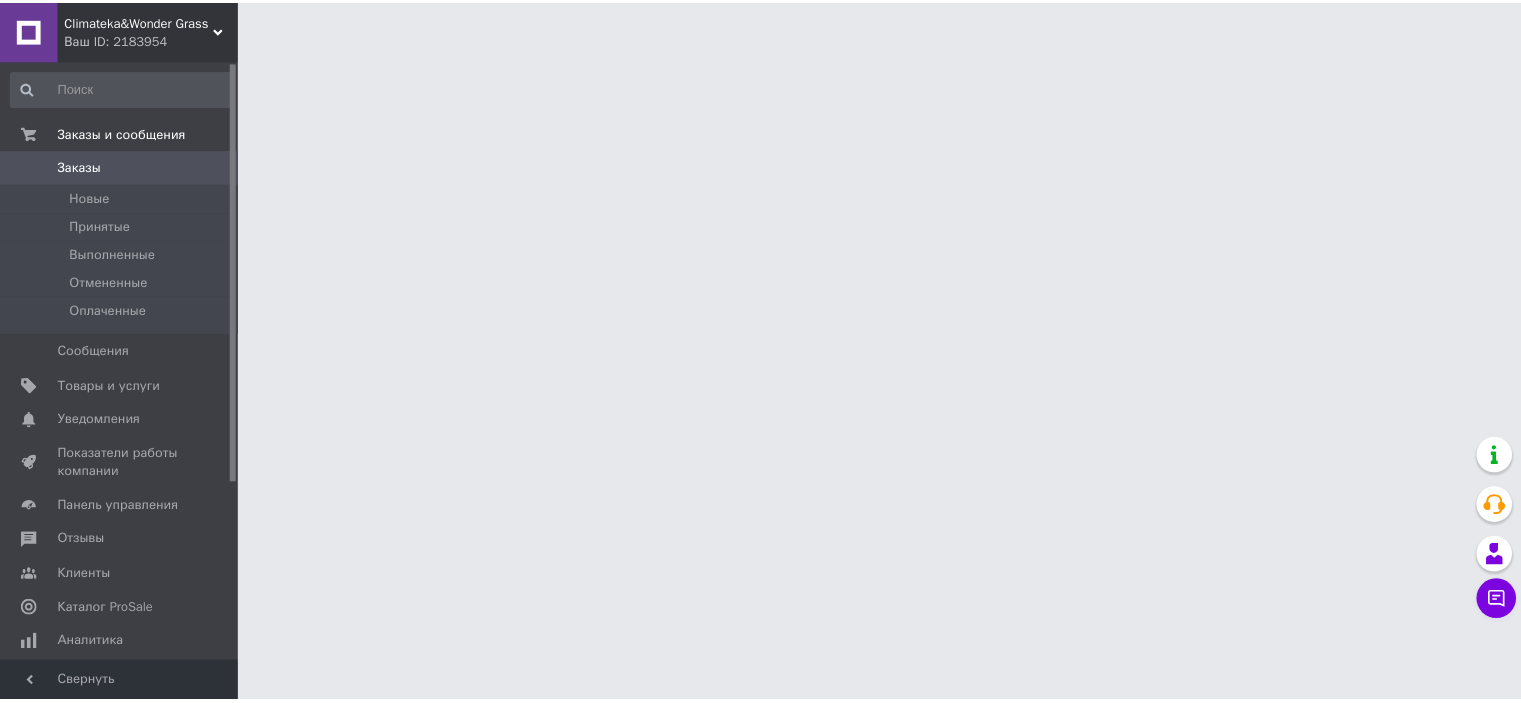 scroll, scrollTop: 0, scrollLeft: 0, axis: both 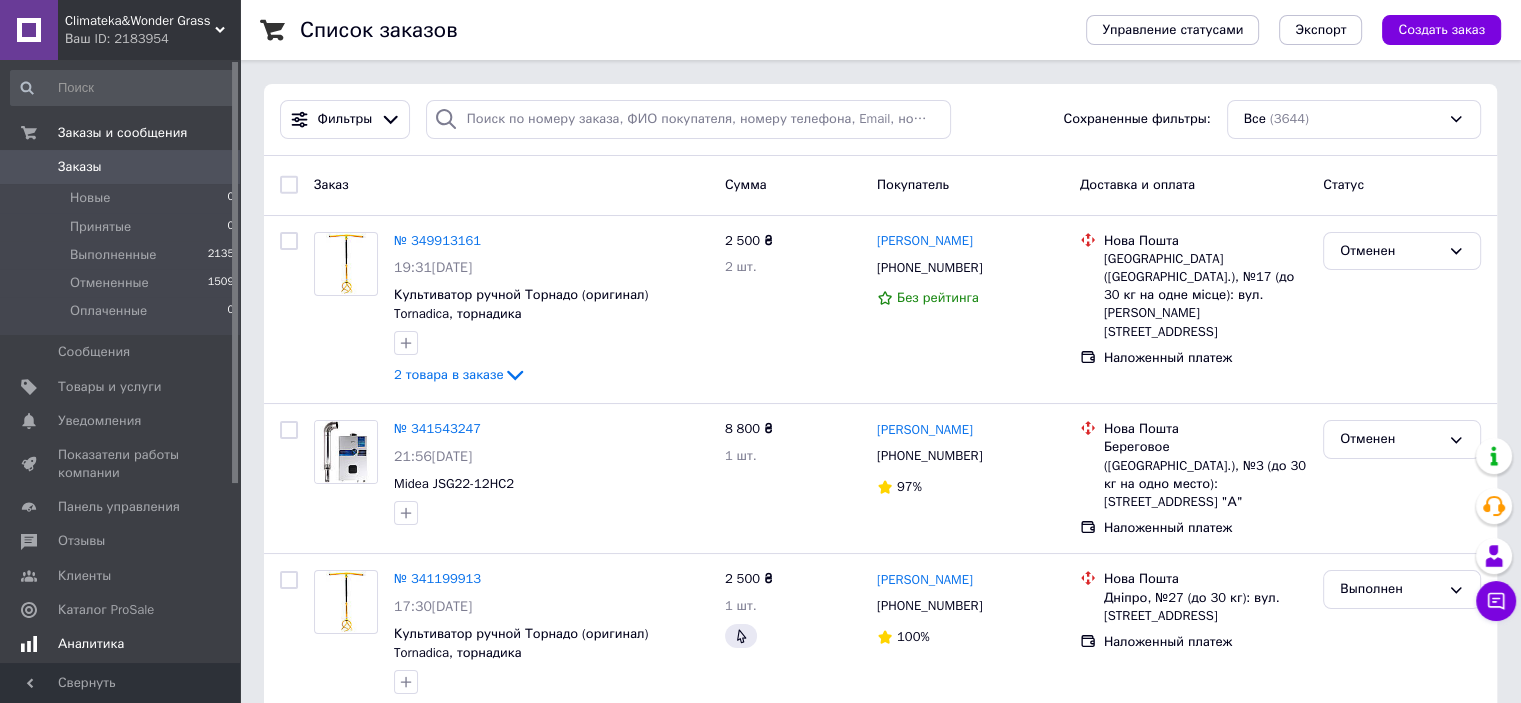 click on "Аналитика" at bounding box center (121, 644) 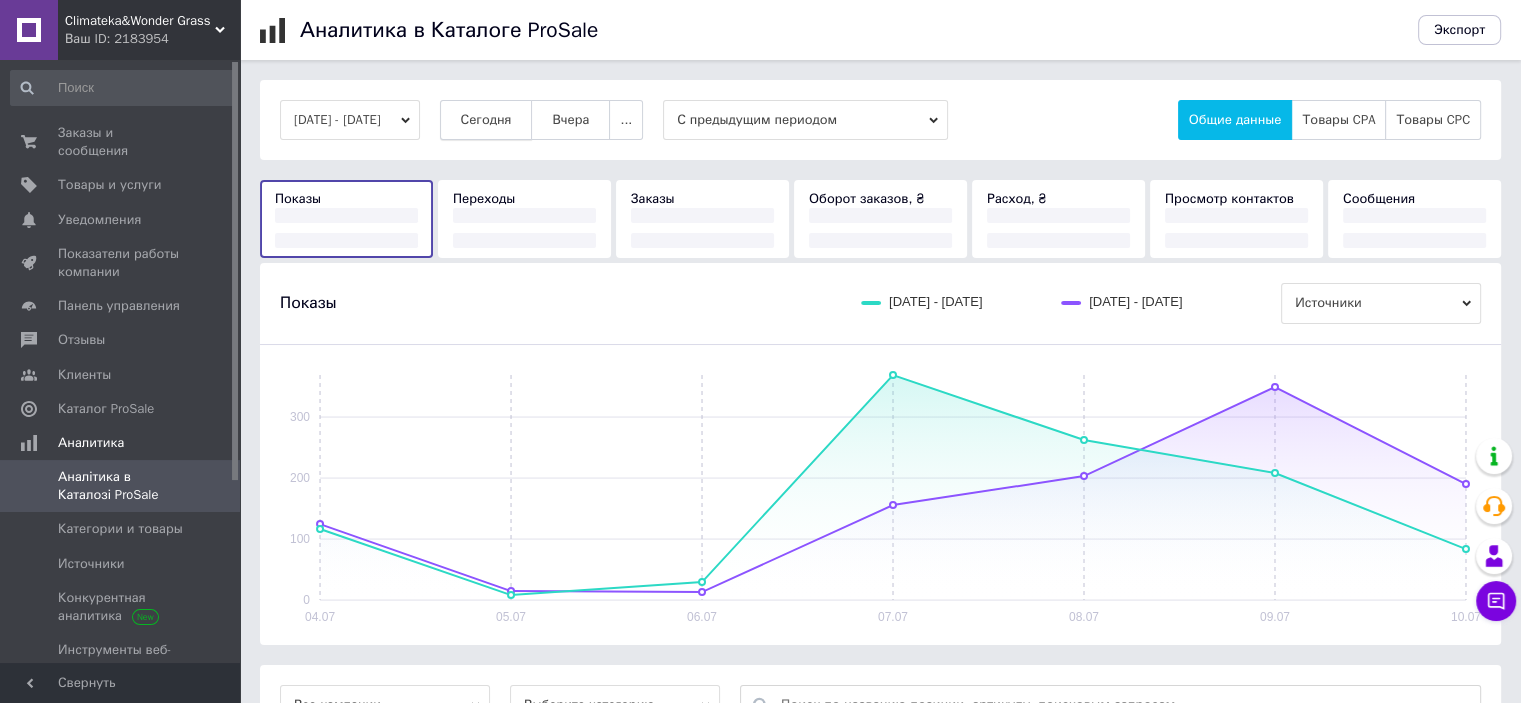 click on "Сегодня" at bounding box center (486, 120) 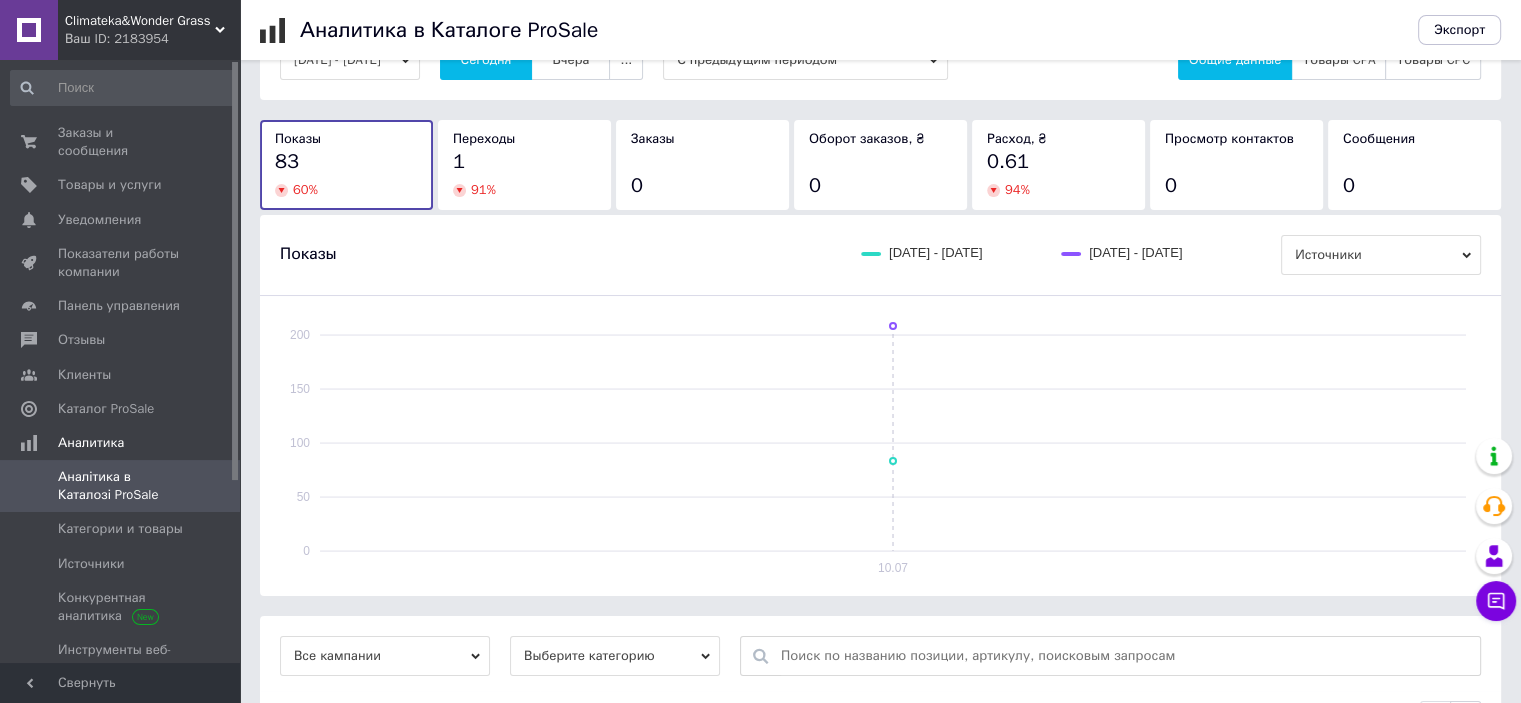 scroll, scrollTop: 337, scrollLeft: 0, axis: vertical 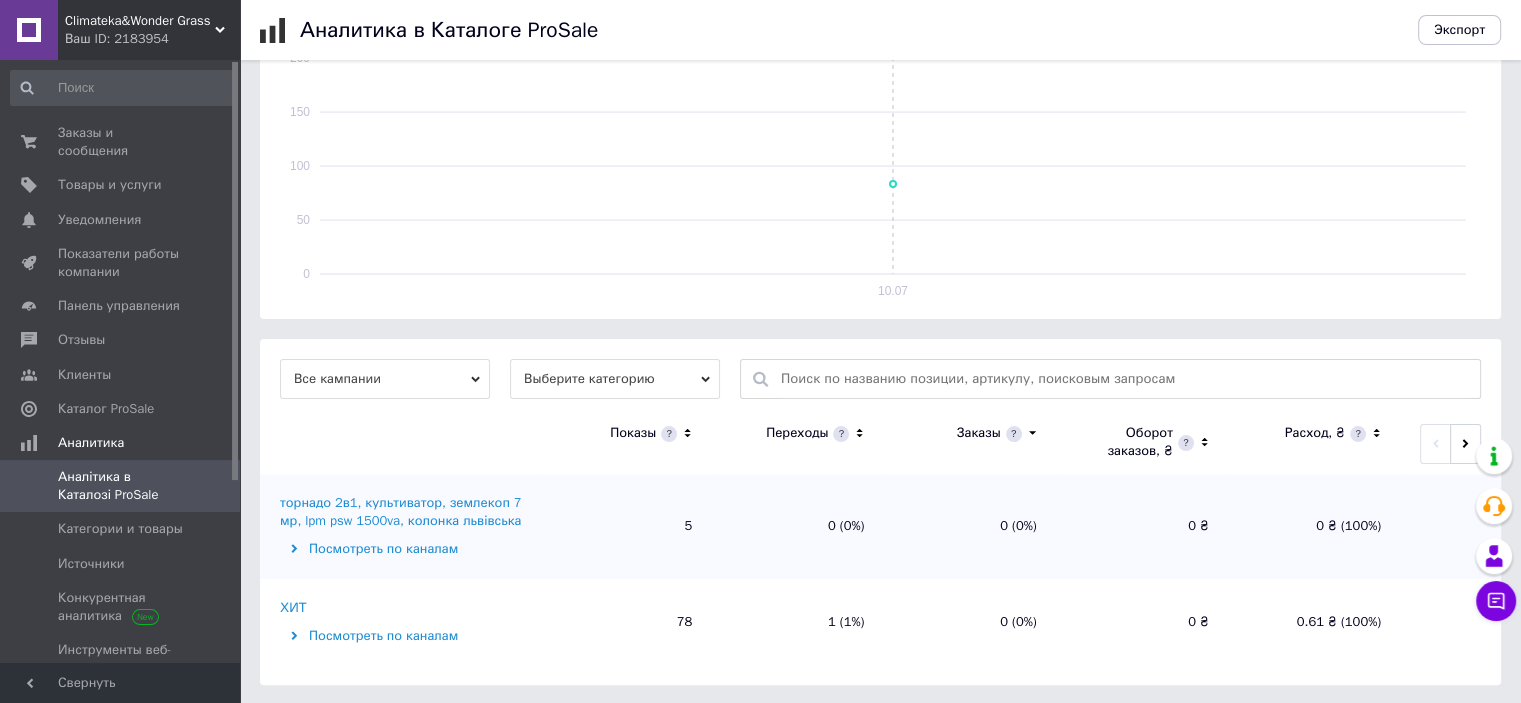 click on "ХИТ" at bounding box center [293, 608] 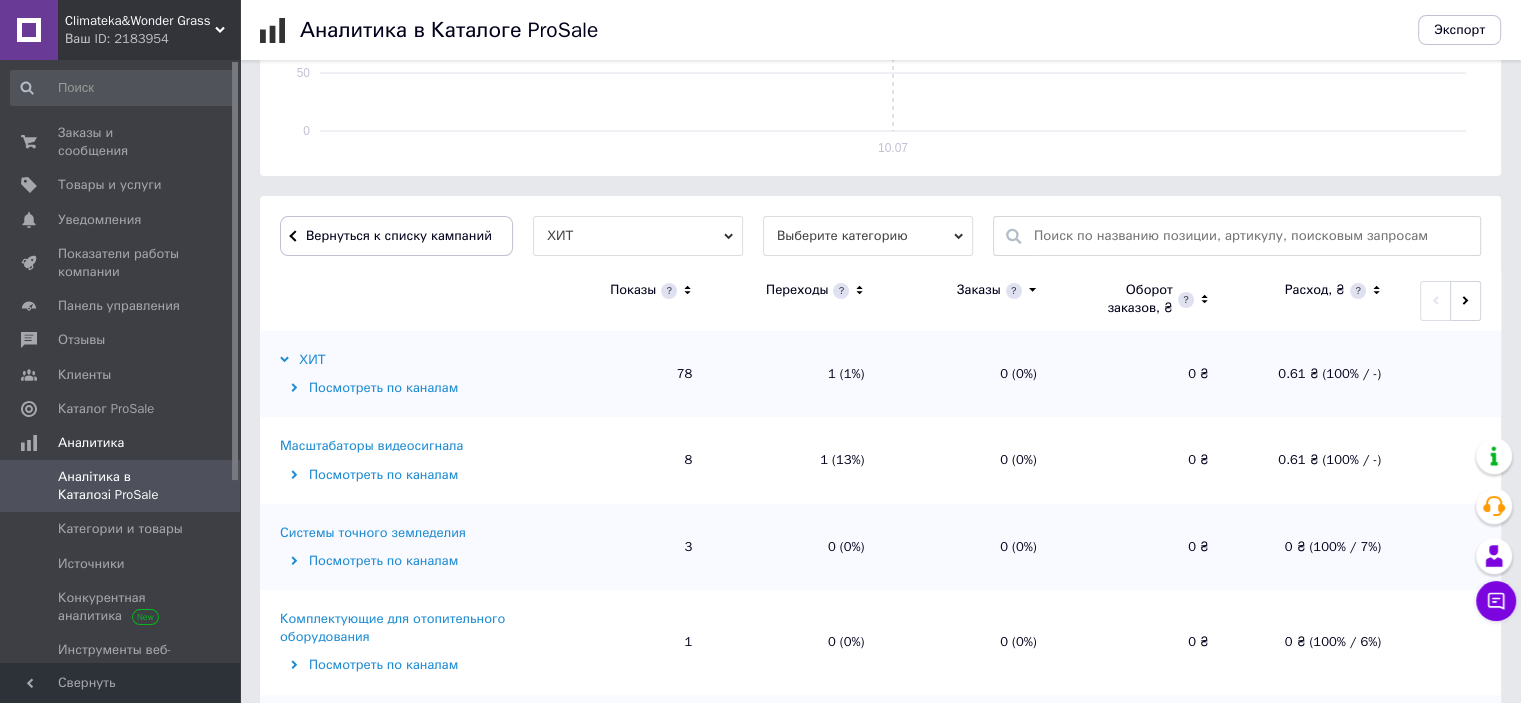 scroll, scrollTop: 600, scrollLeft: 0, axis: vertical 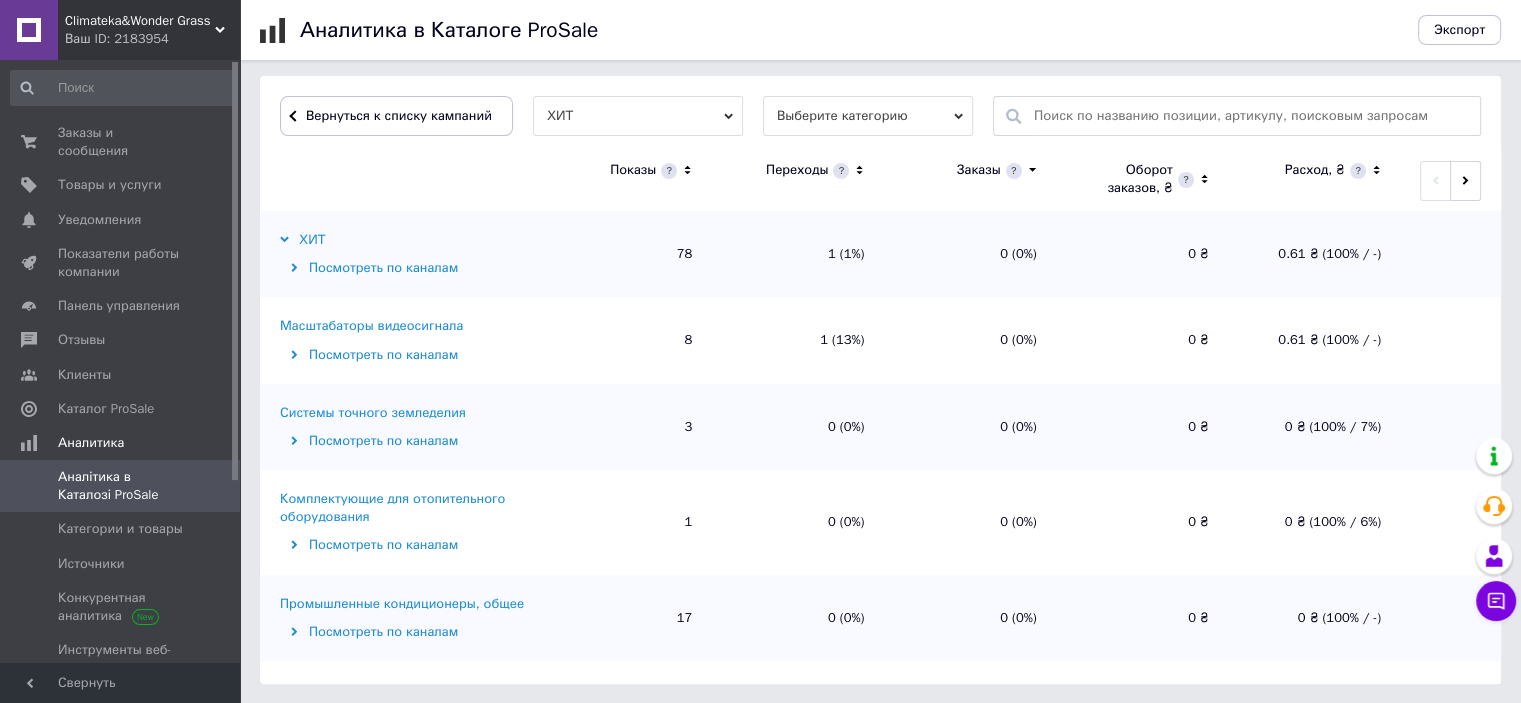 click on "Масштабаторы видеосигнала" at bounding box center (371, 326) 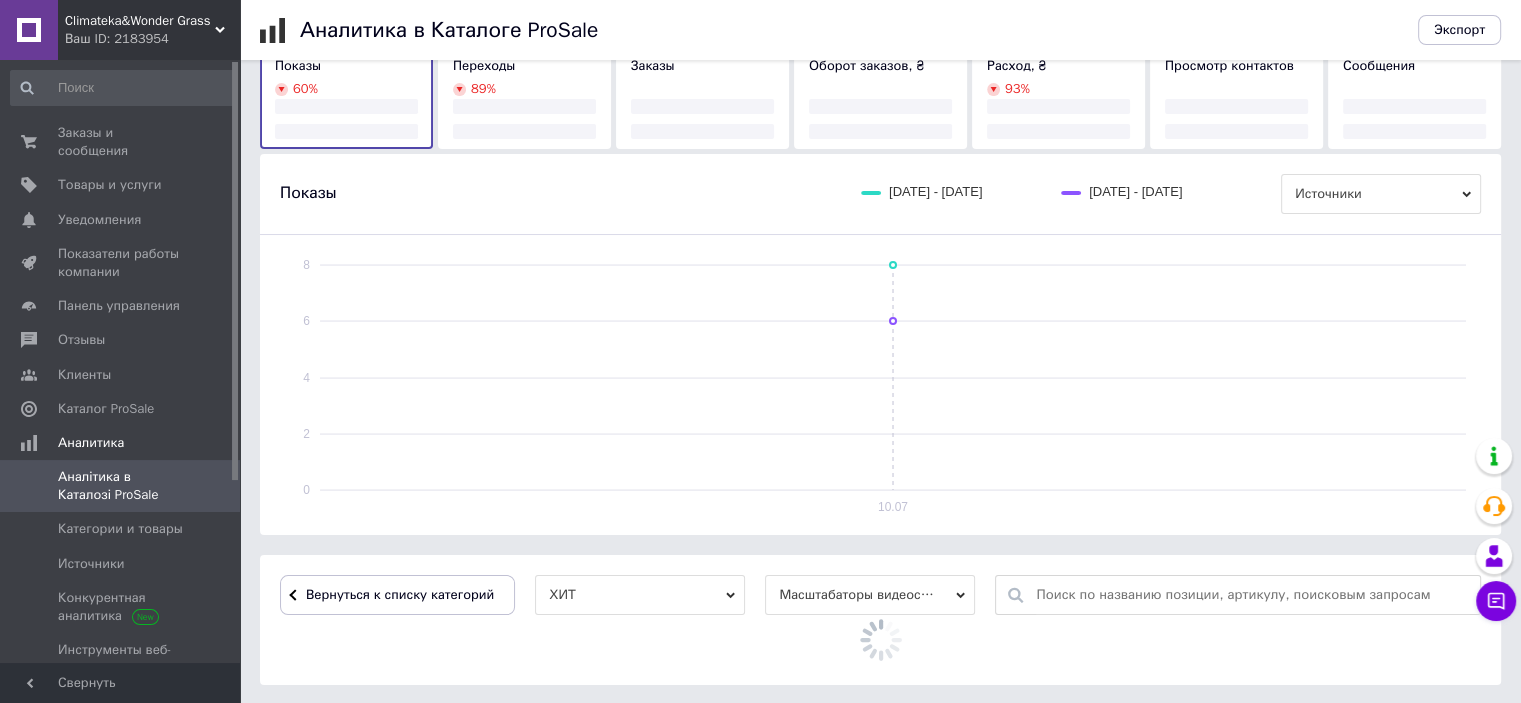 scroll, scrollTop: 600, scrollLeft: 0, axis: vertical 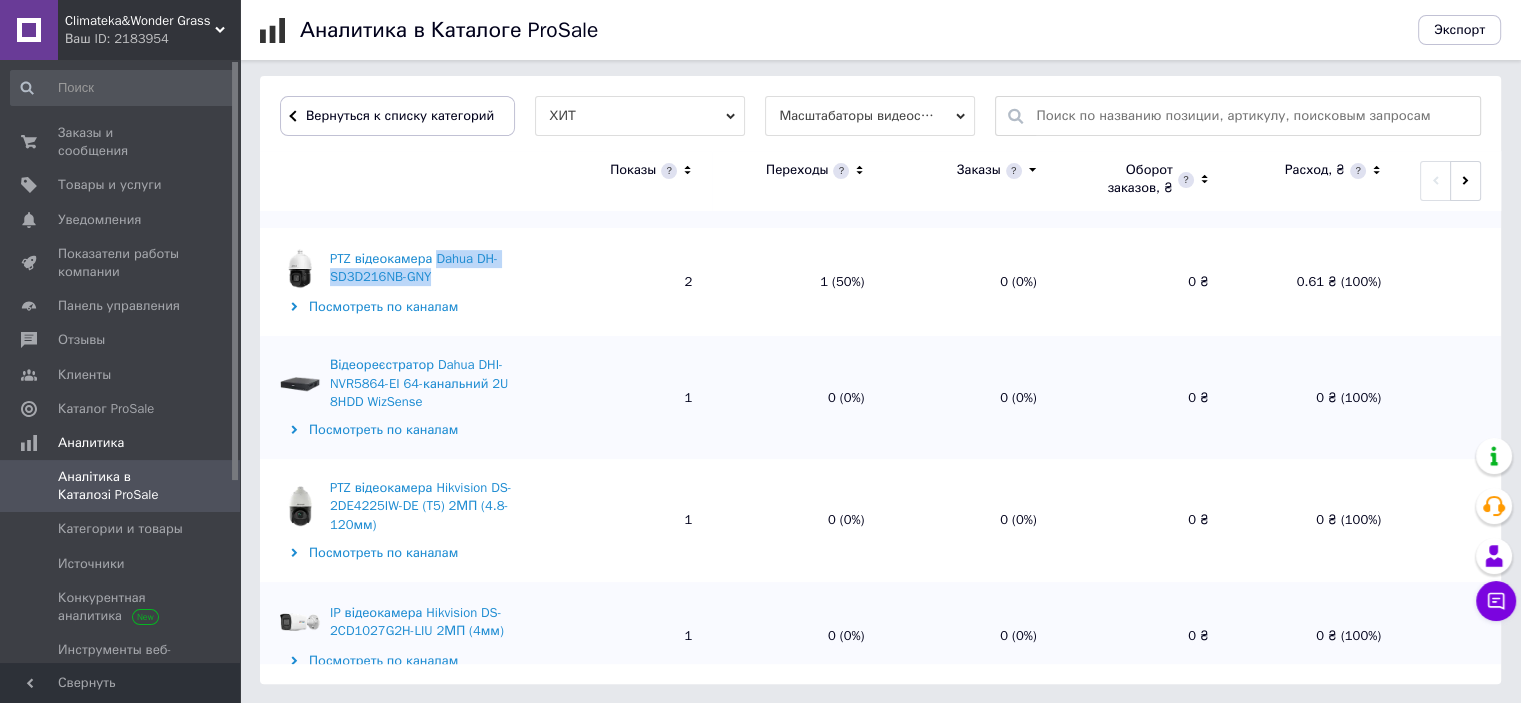 drag, startPoint x: 435, startPoint y: 247, endPoint x: 442, endPoint y: 275, distance: 28.86174 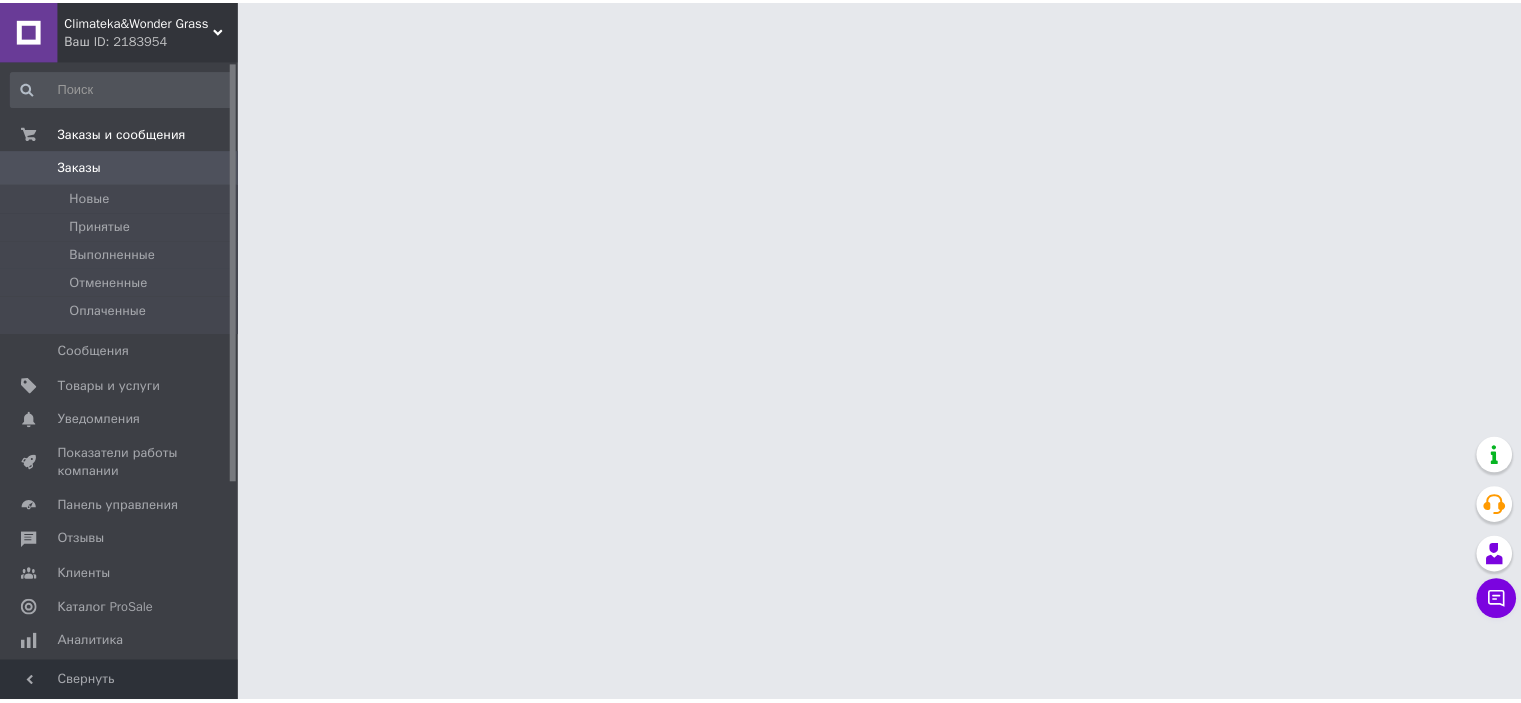 scroll, scrollTop: 0, scrollLeft: 0, axis: both 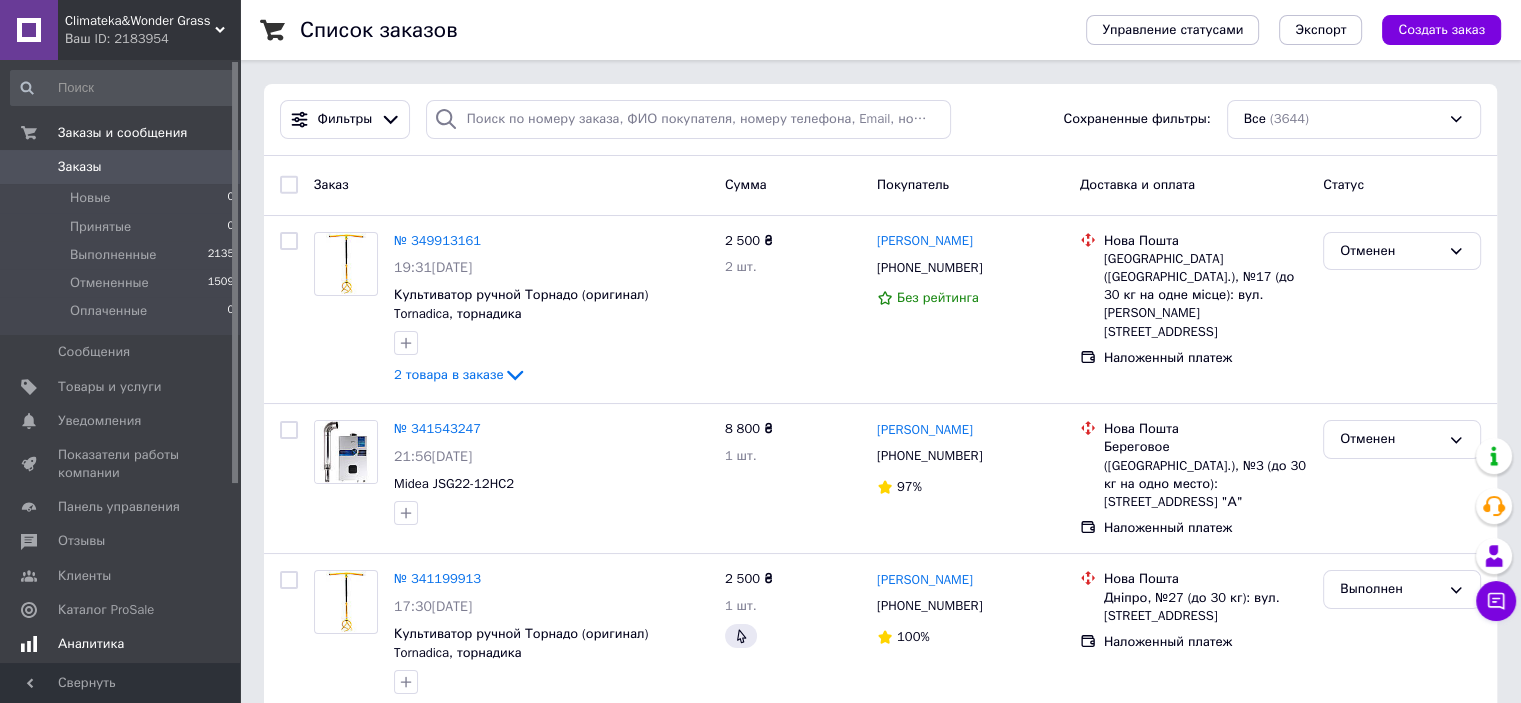 click on "Аналитика" at bounding box center (121, 644) 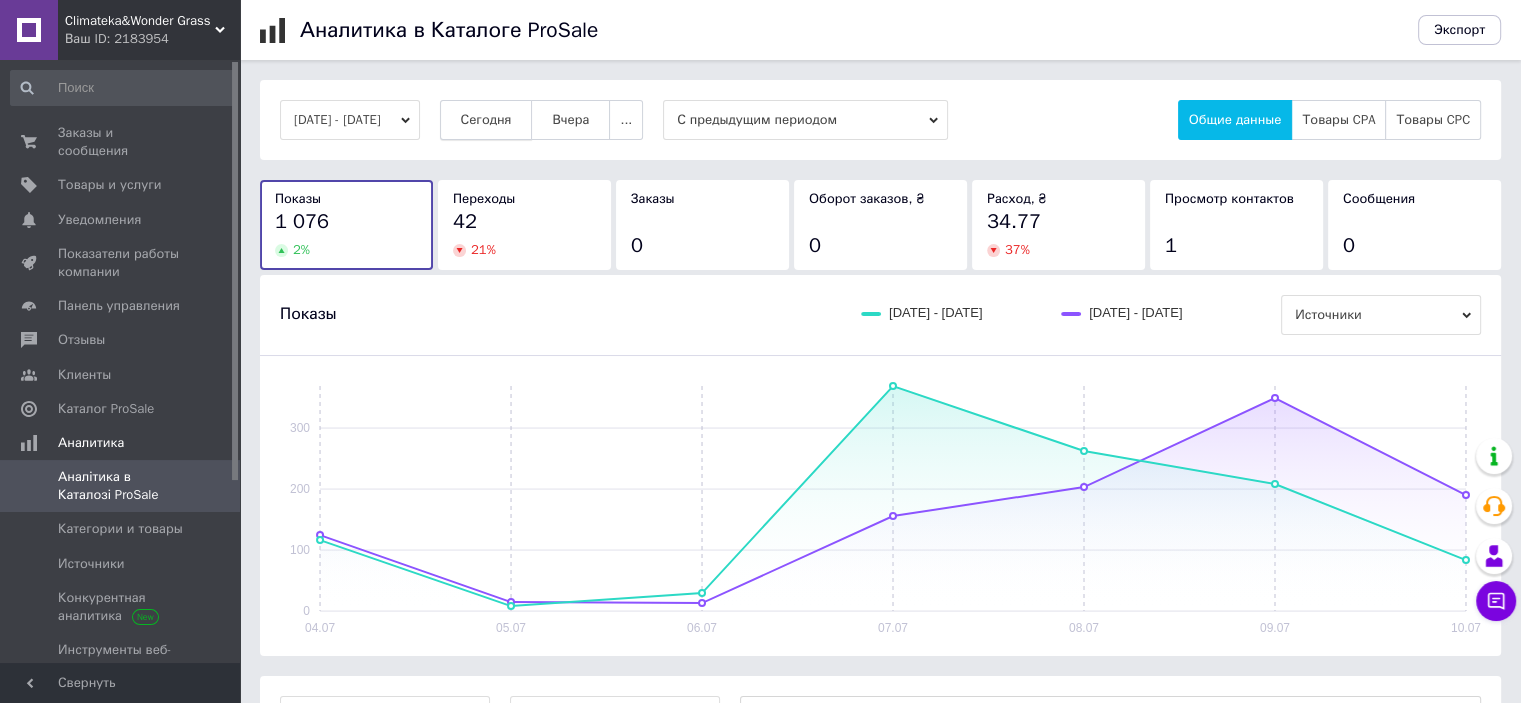 click on "Сегодня" at bounding box center [486, 120] 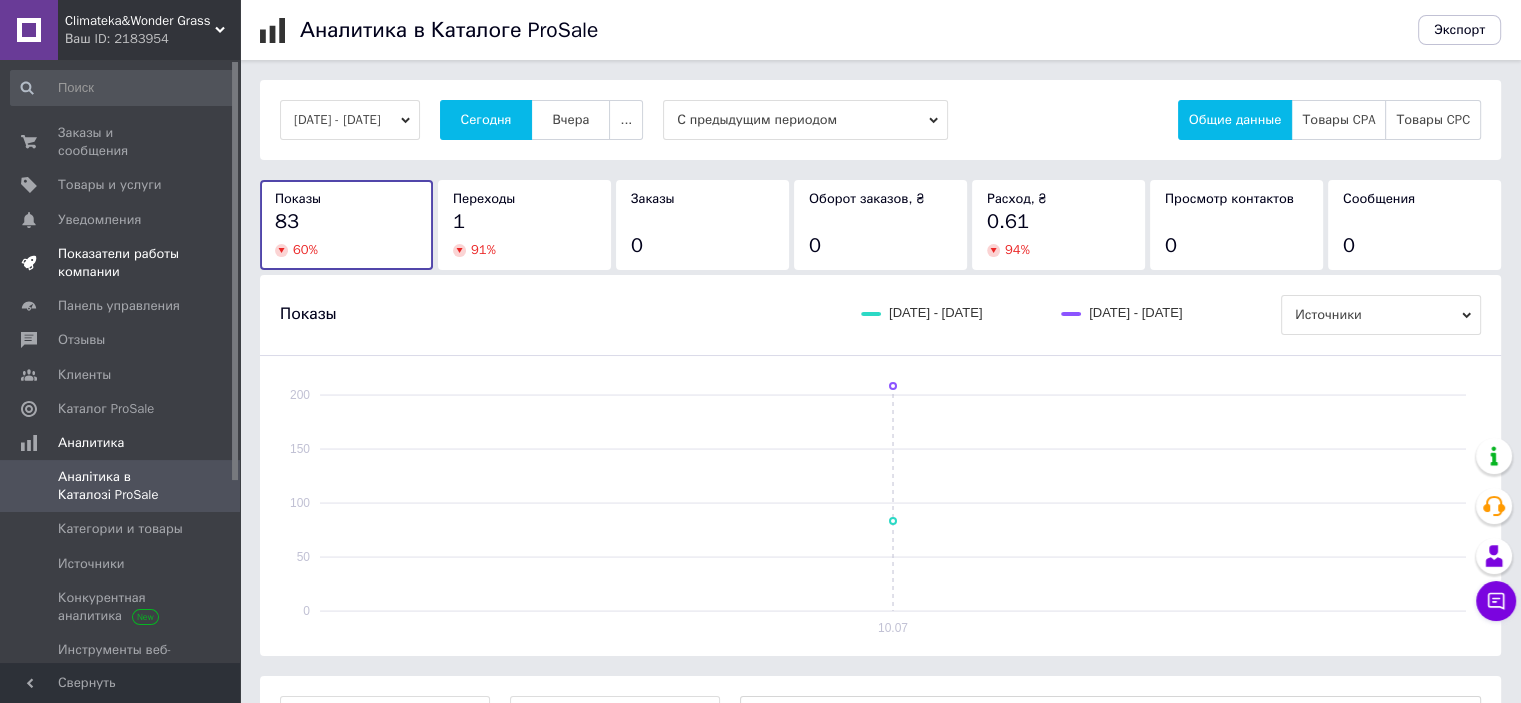 click at bounding box center [212, 263] 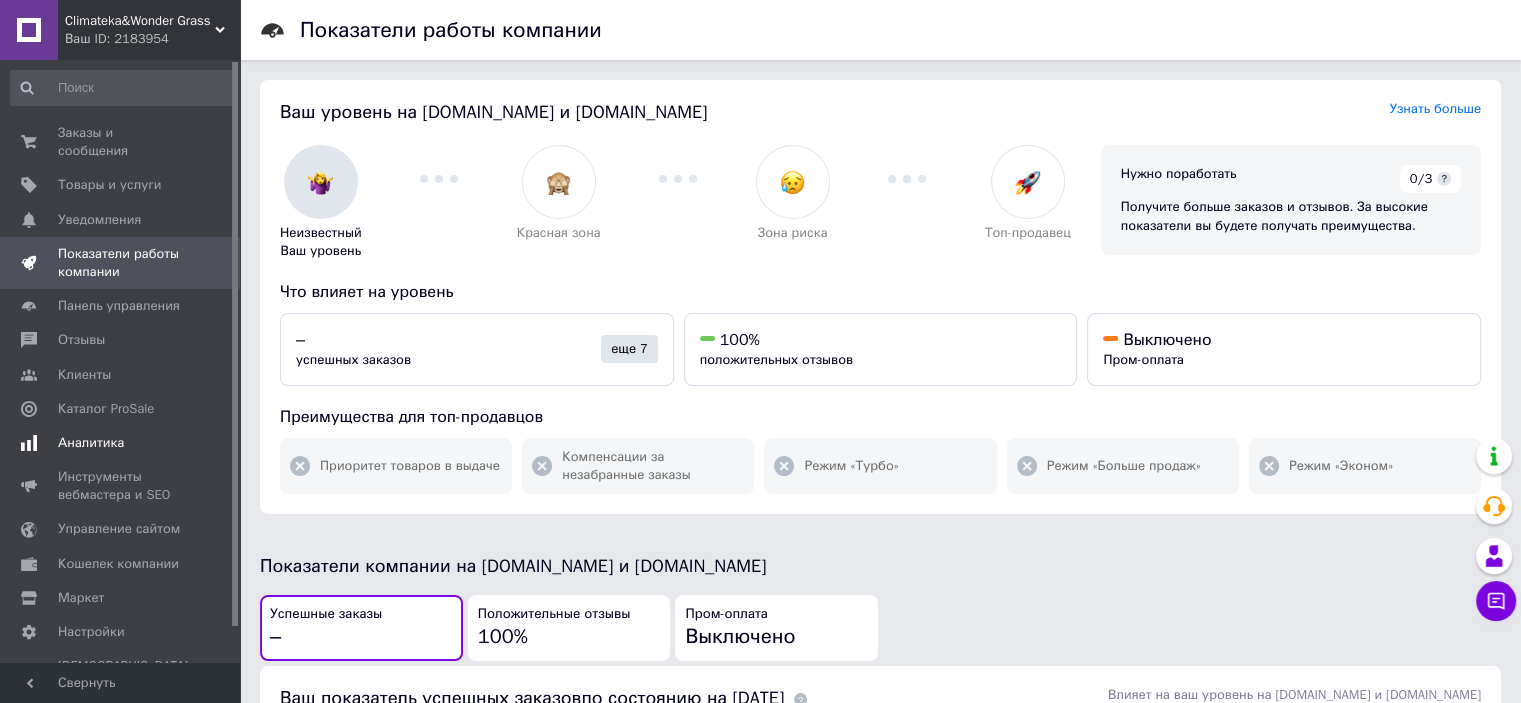 click on "Аналитика" at bounding box center [123, 443] 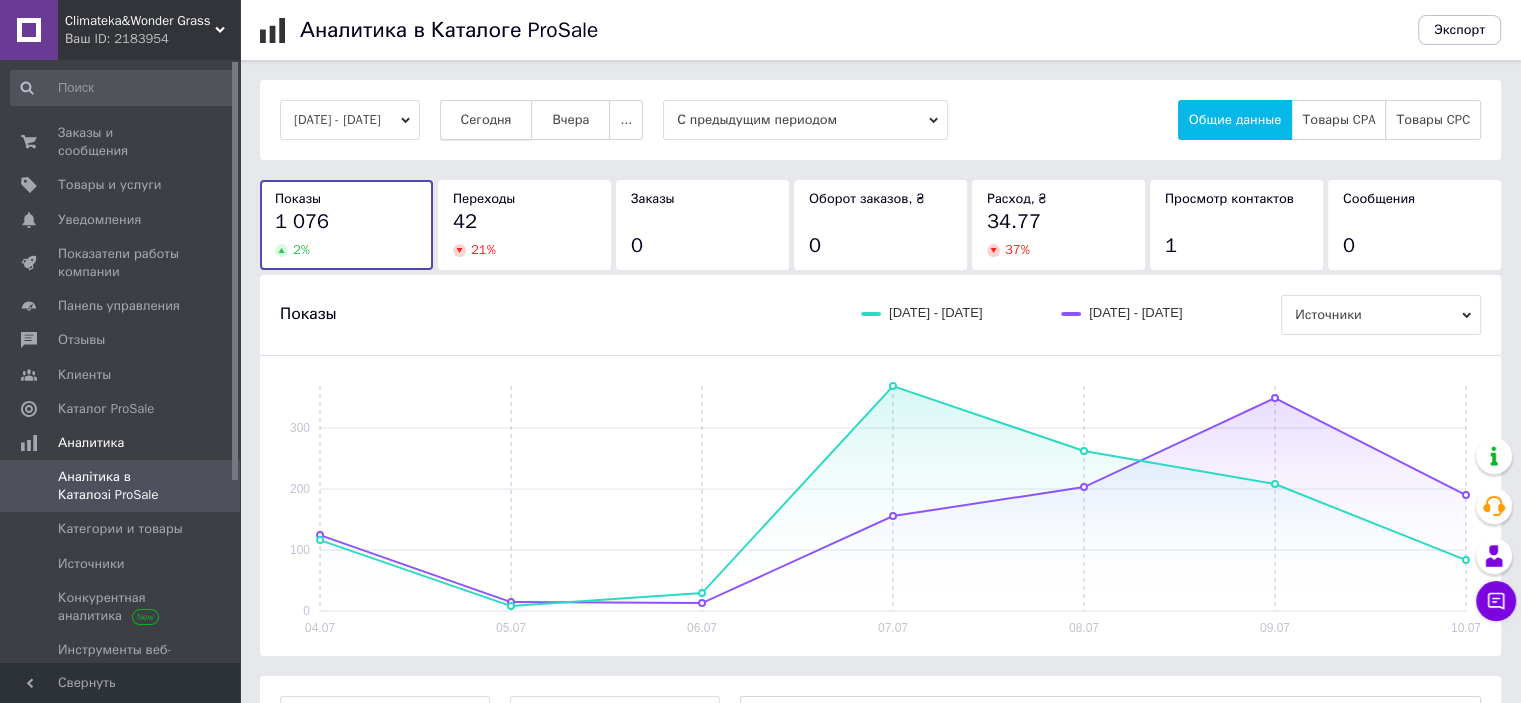 click on "Сегодня" at bounding box center (486, 120) 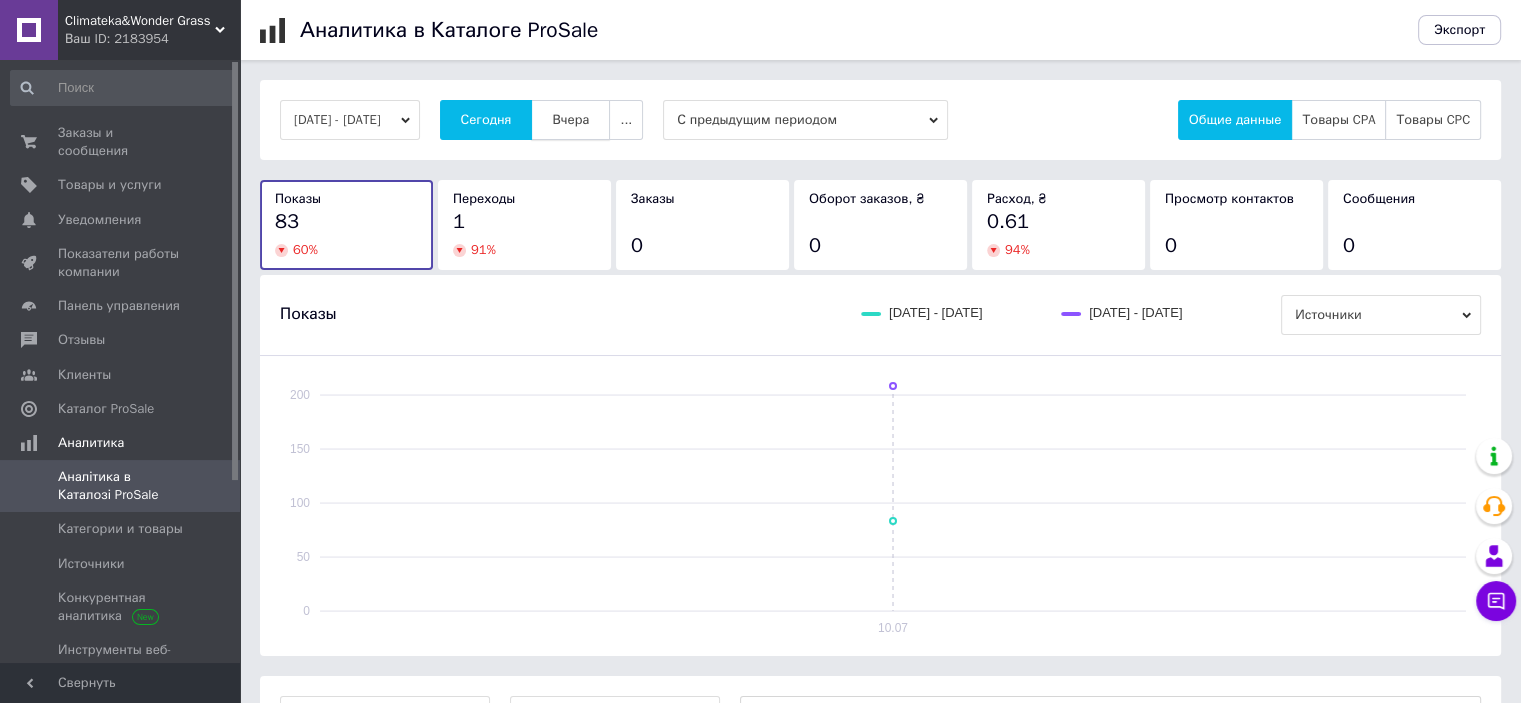 click on "Вчера" at bounding box center [570, 120] 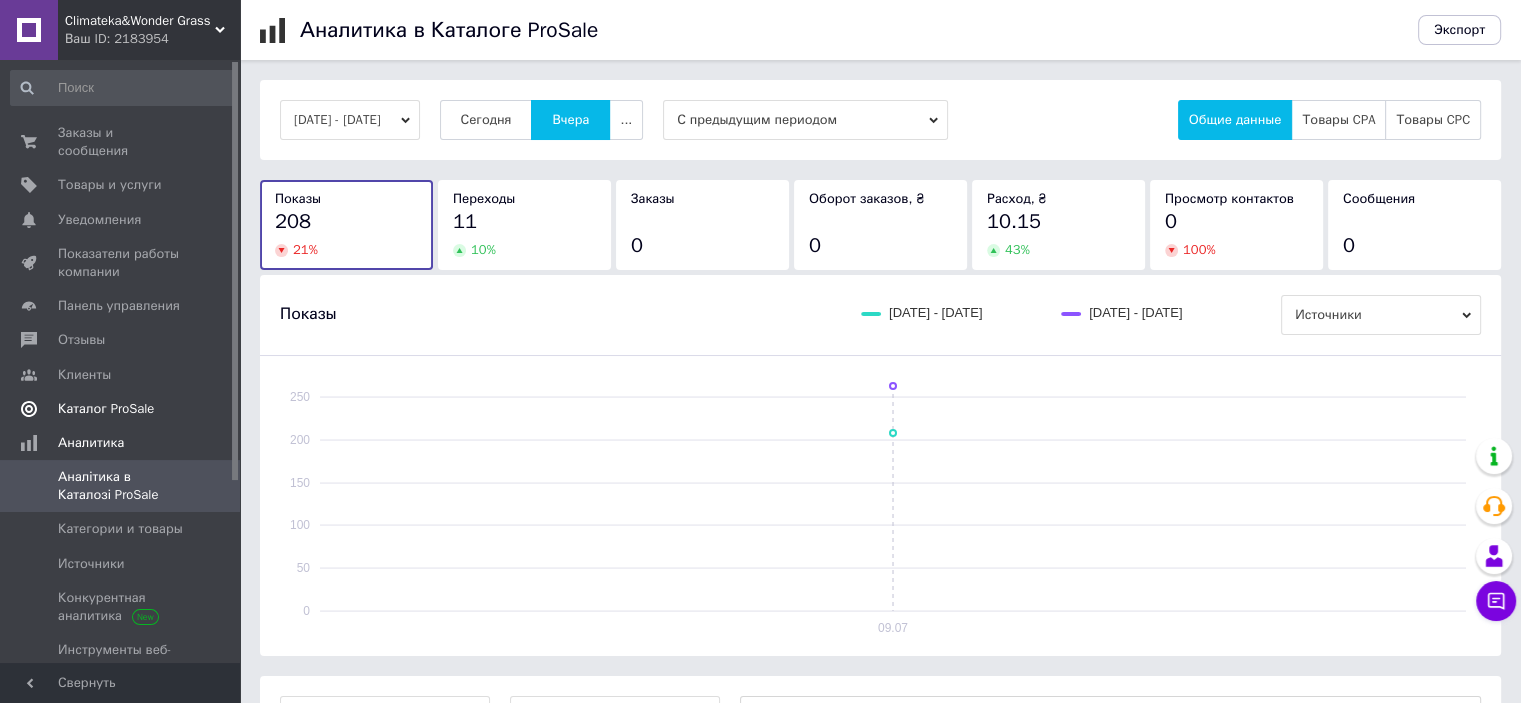 click on "Каталог ProSale" at bounding box center [123, 409] 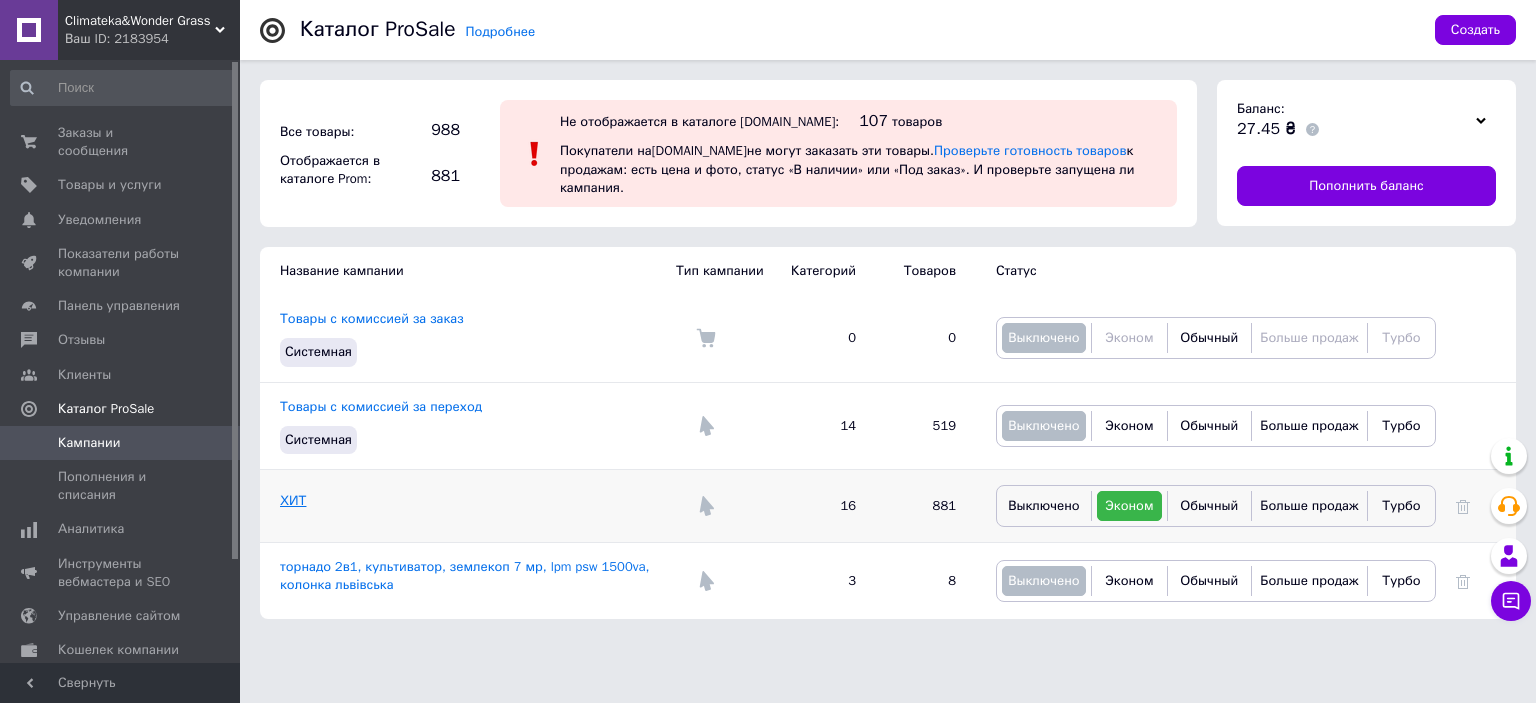 click on "ХИТ" at bounding box center (293, 500) 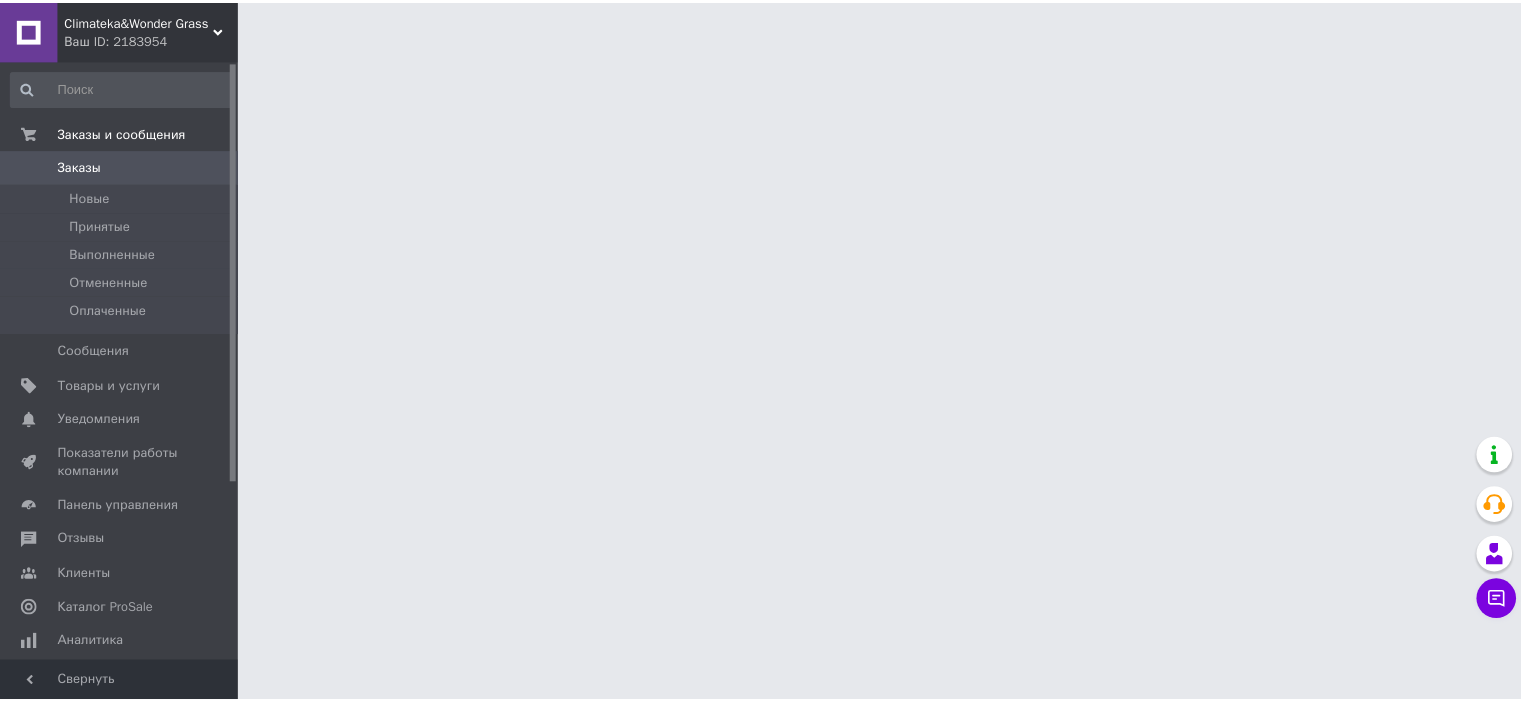 scroll, scrollTop: 0, scrollLeft: 0, axis: both 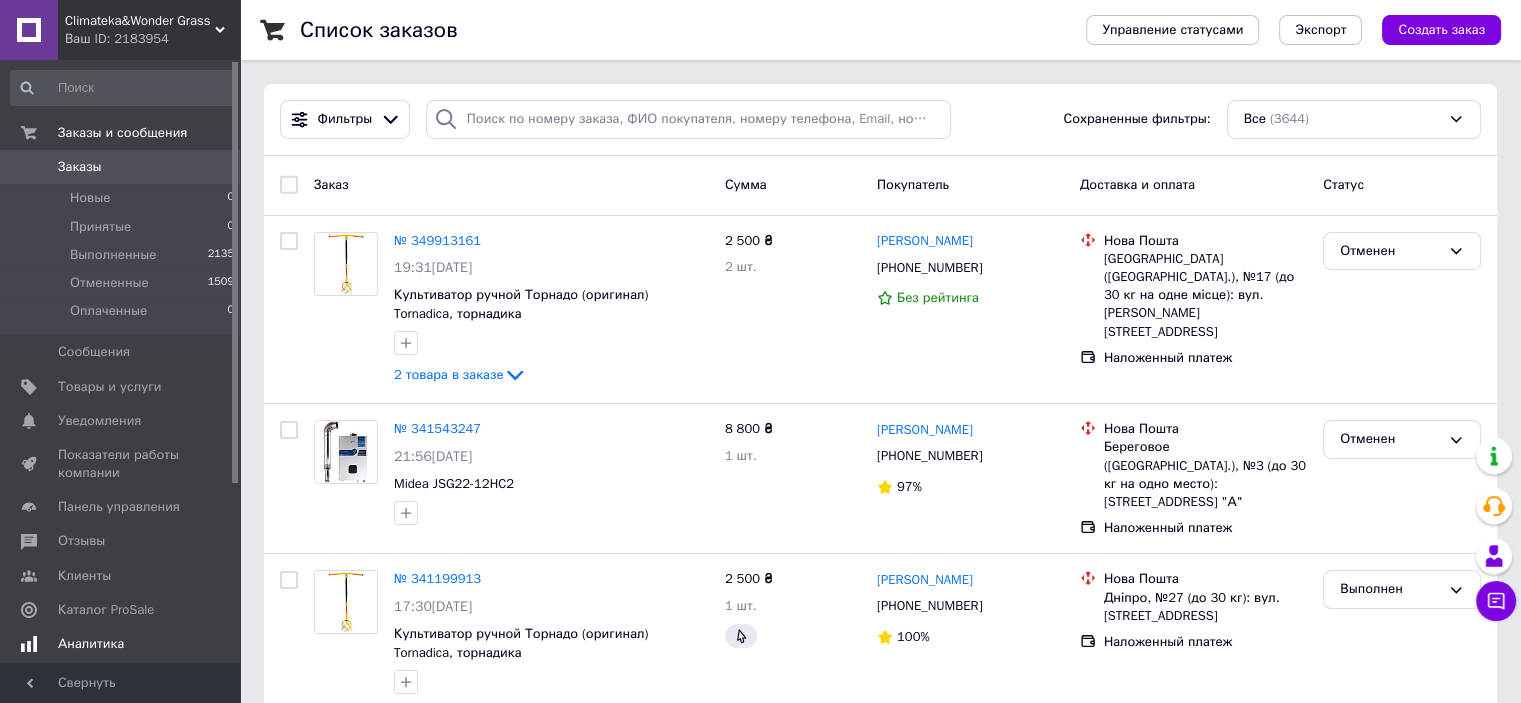 click on "Аналитика" at bounding box center [91, 644] 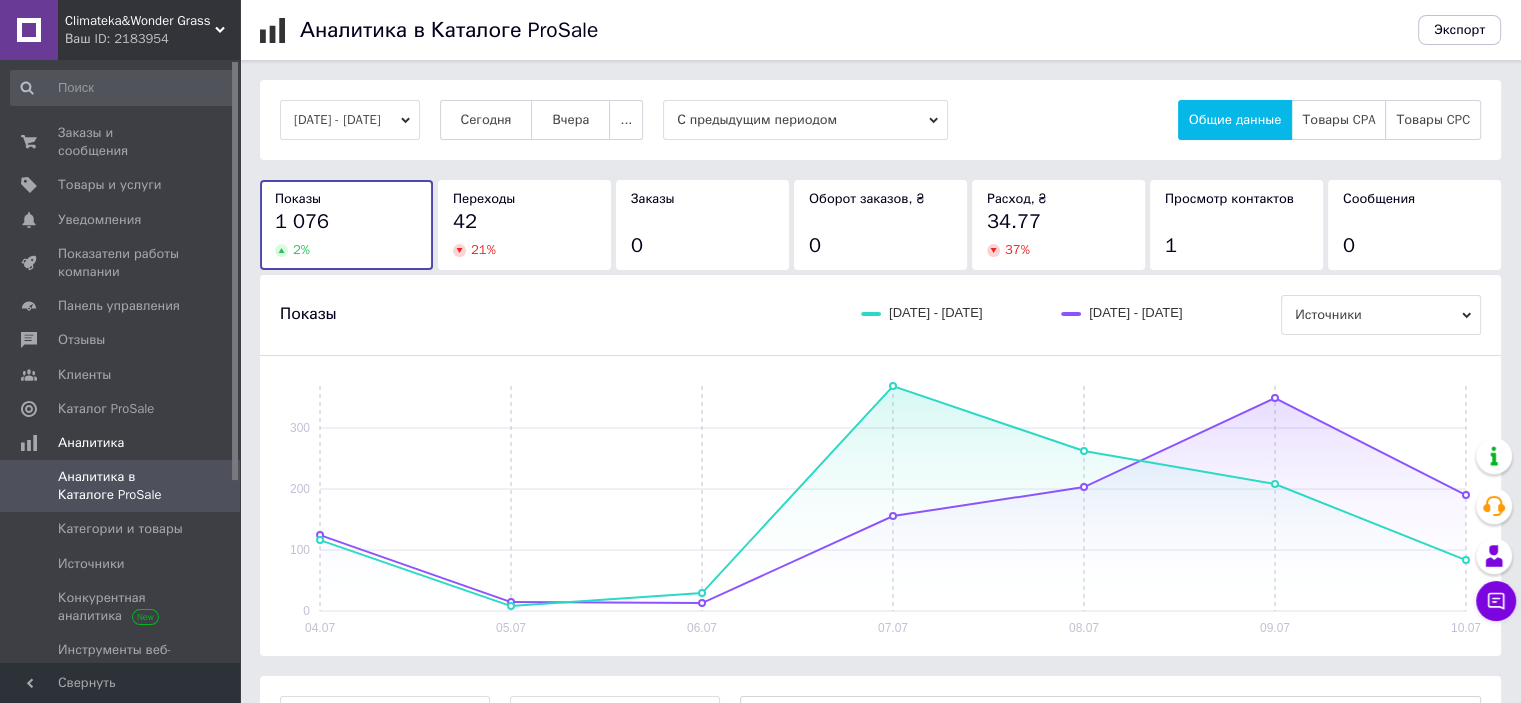 click on "04.07.2025 - 10.07.2025 Сегодня Вчера ... С предыдущим периодом Общие данные Товары CPA Товары CPC" at bounding box center [880, 120] 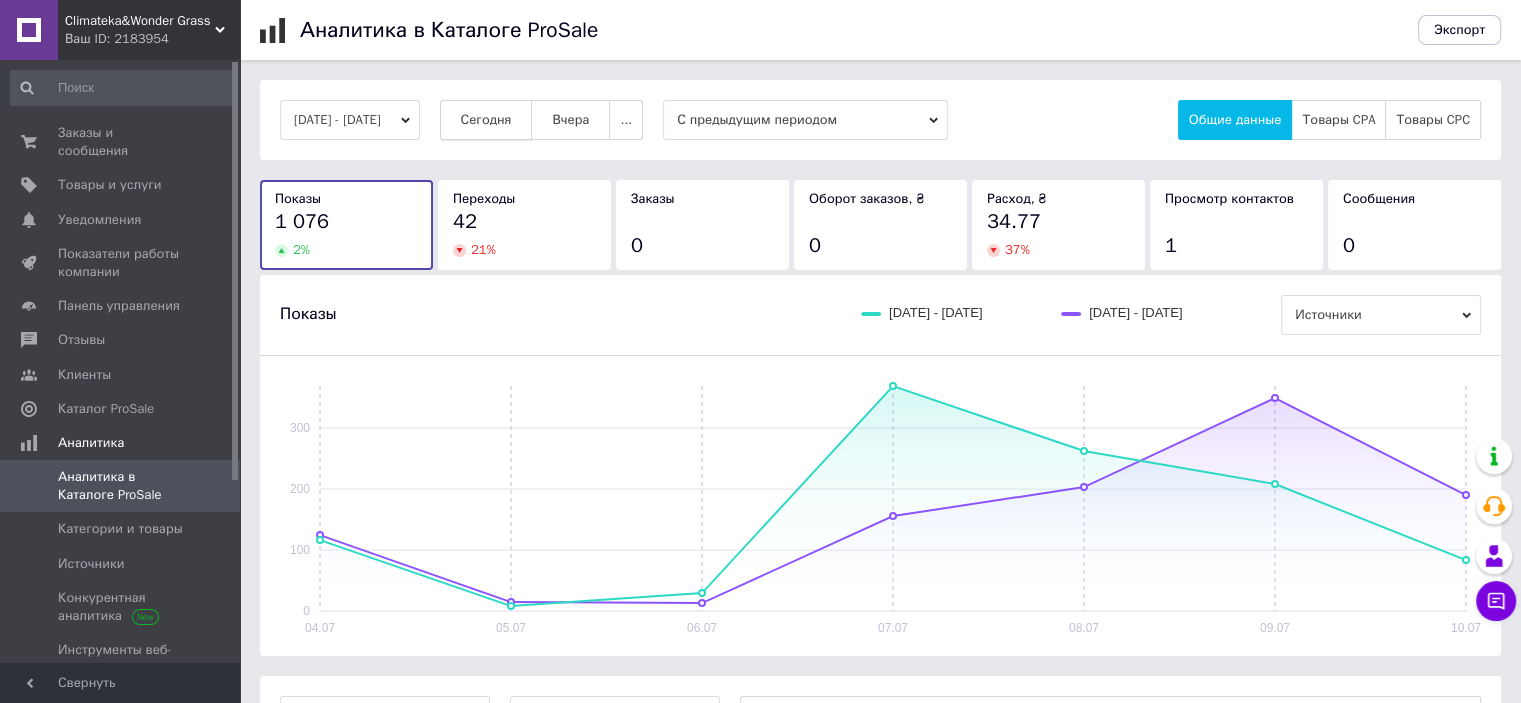 click on "Сегодня" at bounding box center [486, 120] 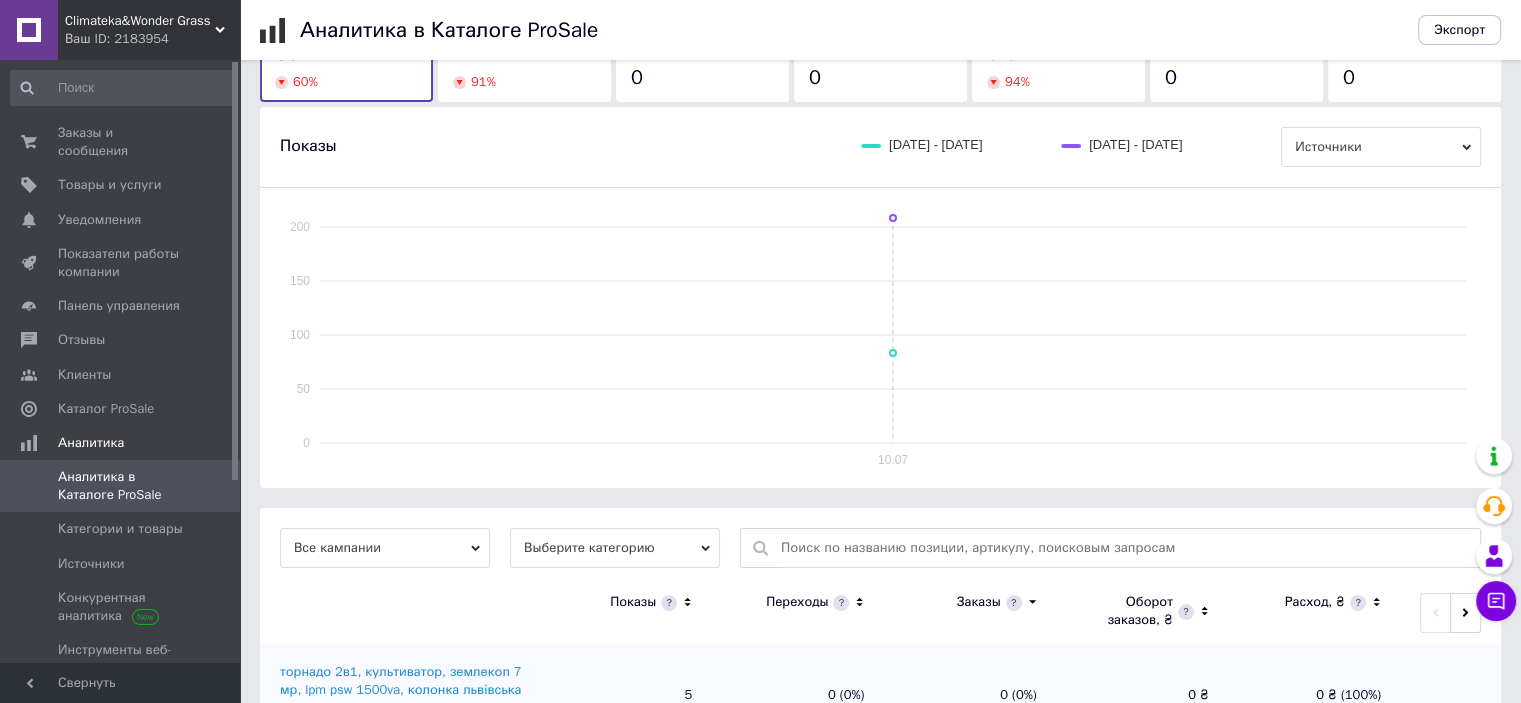 scroll, scrollTop: 337, scrollLeft: 0, axis: vertical 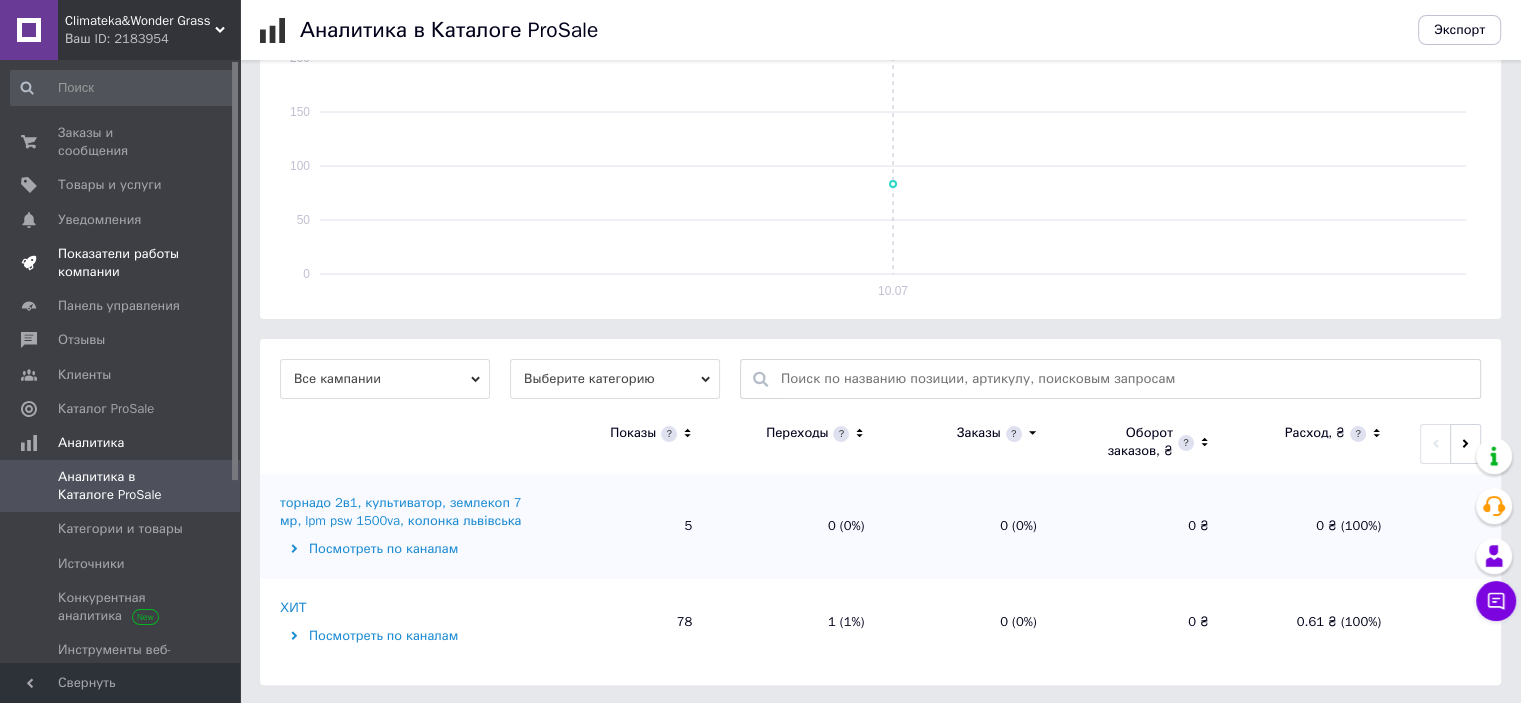 click on "Показатели работы компании" at bounding box center [121, 263] 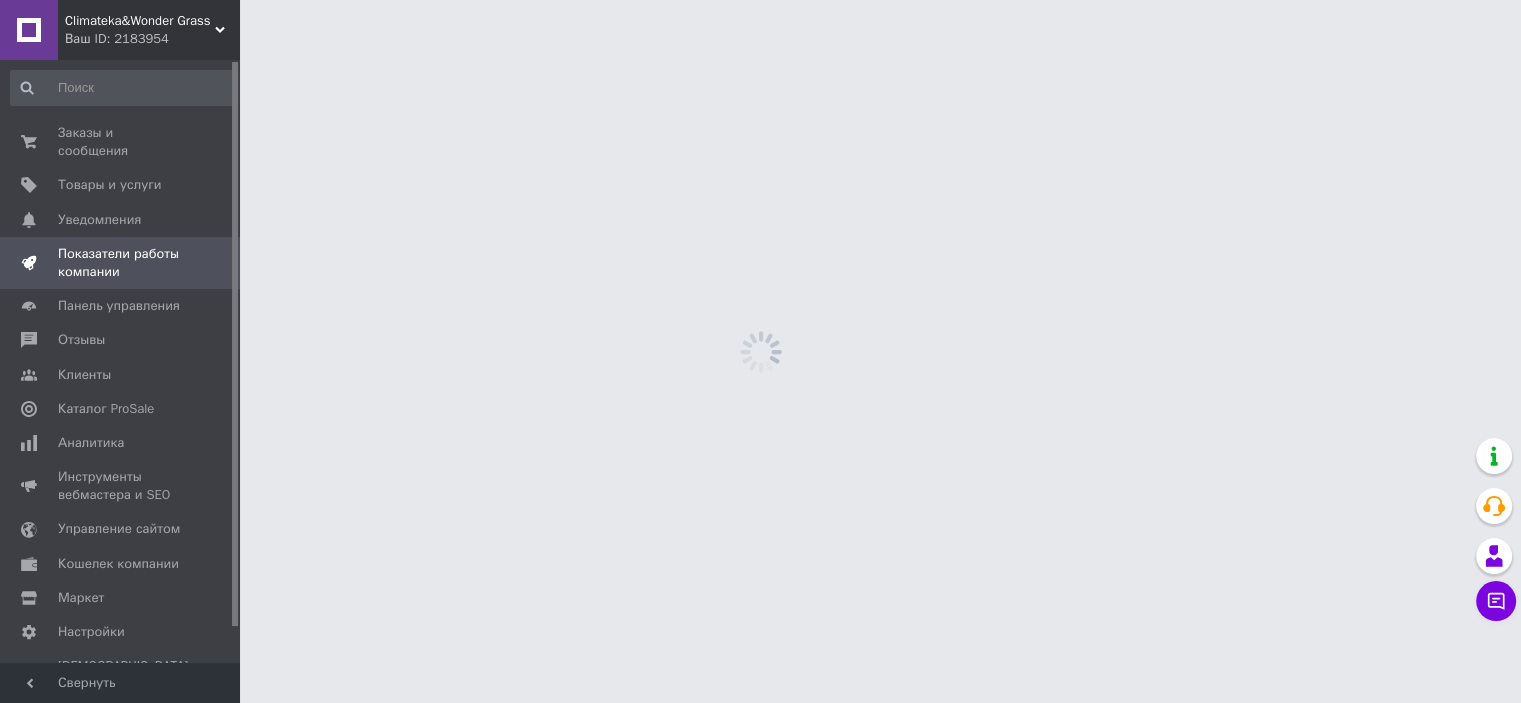 scroll, scrollTop: 0, scrollLeft: 0, axis: both 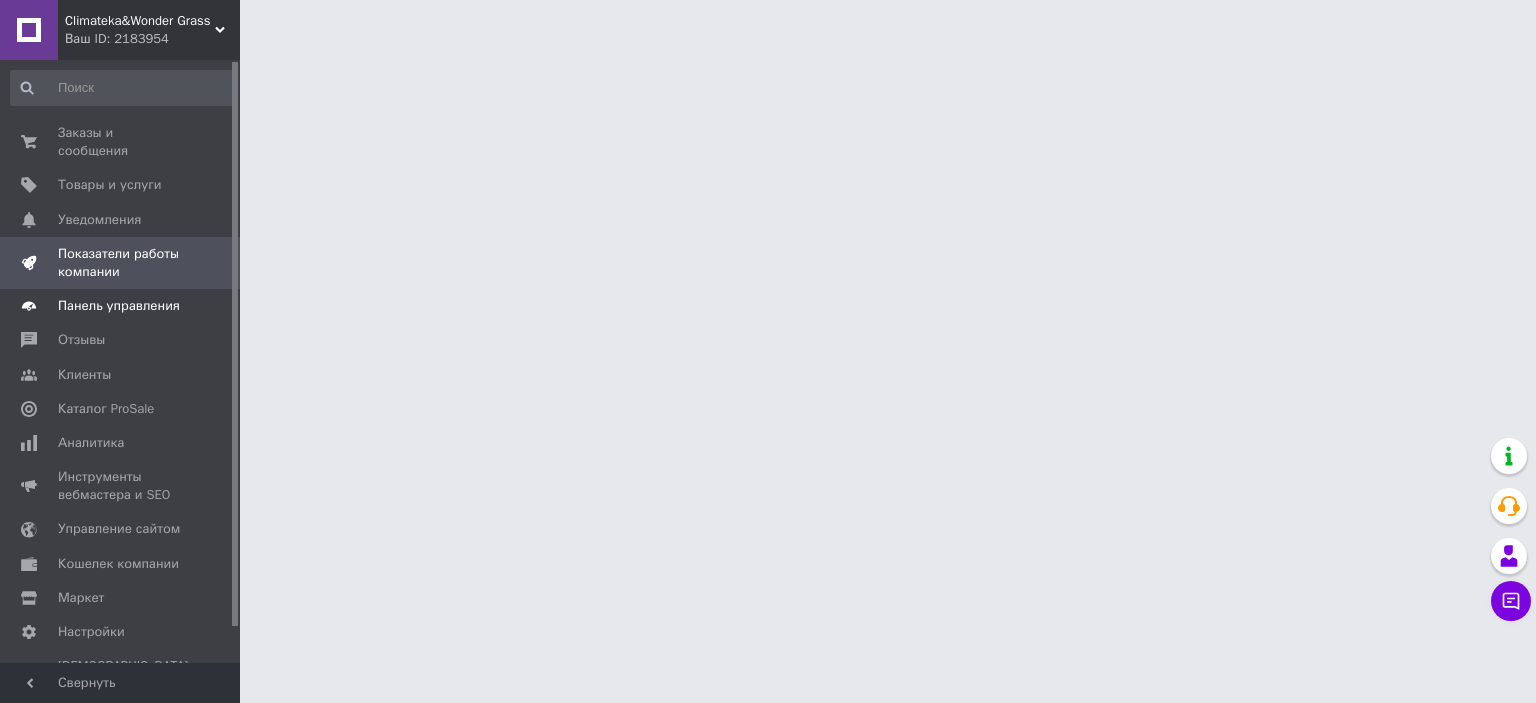 click on "Панель управления" at bounding box center [119, 306] 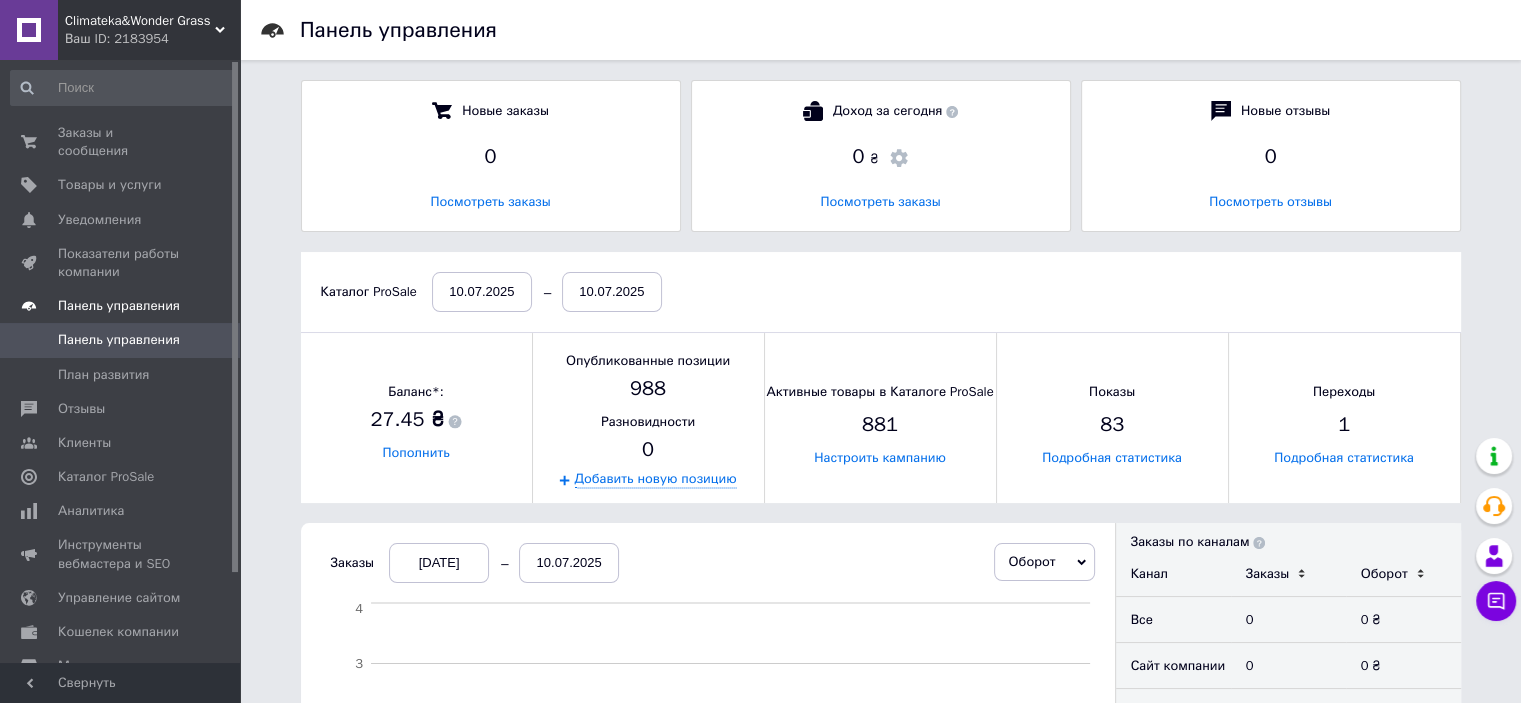 scroll, scrollTop: 10, scrollLeft: 9, axis: both 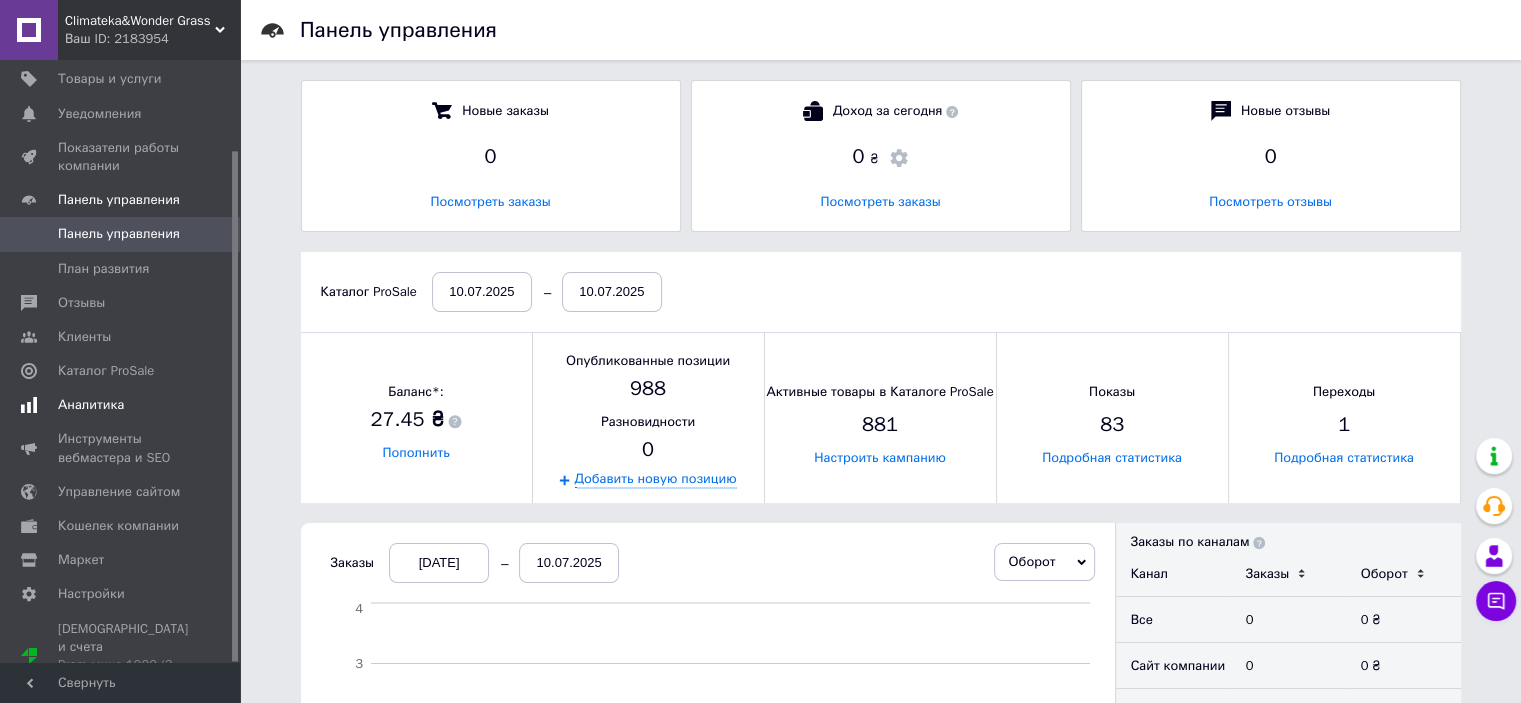 click on "Аналитика" at bounding box center (123, 405) 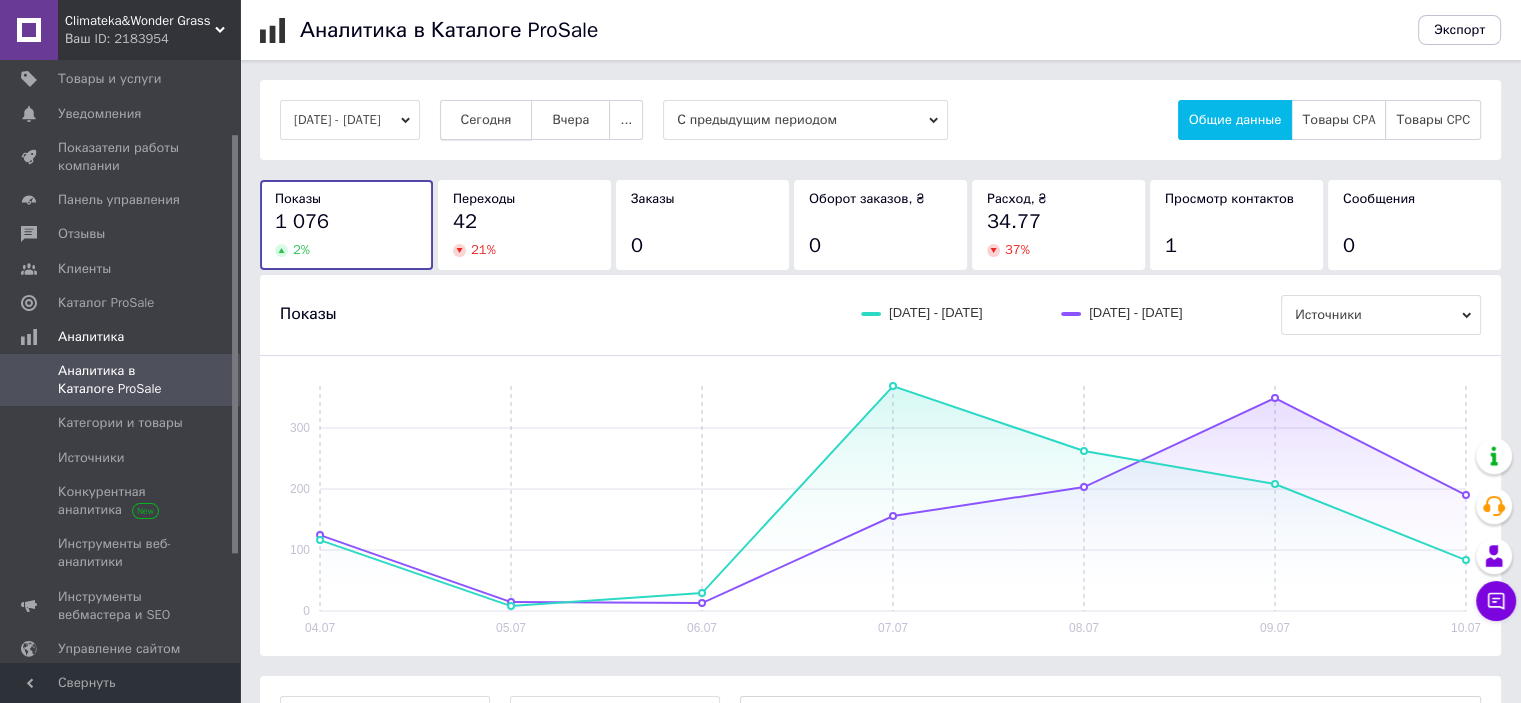 click on "Сегодня" at bounding box center [486, 120] 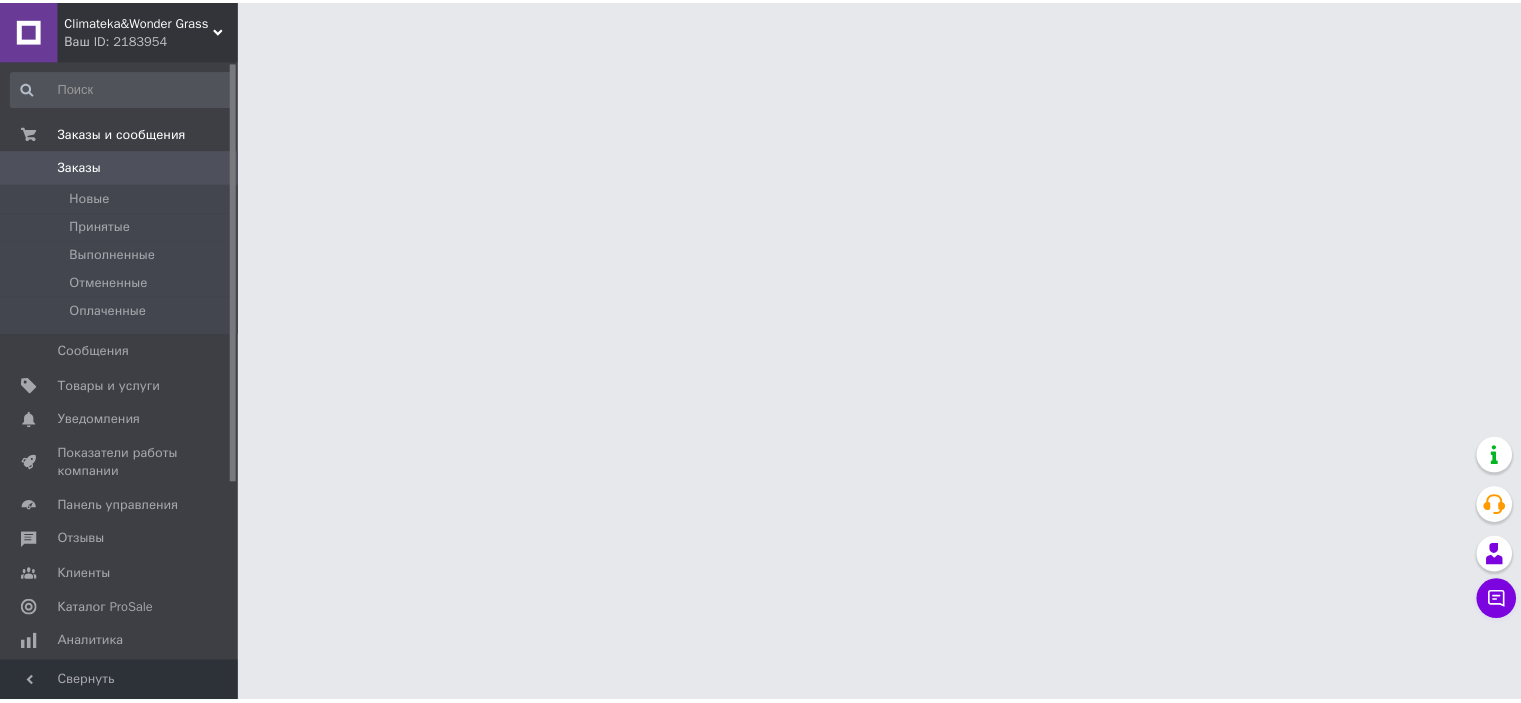 scroll, scrollTop: 0, scrollLeft: 0, axis: both 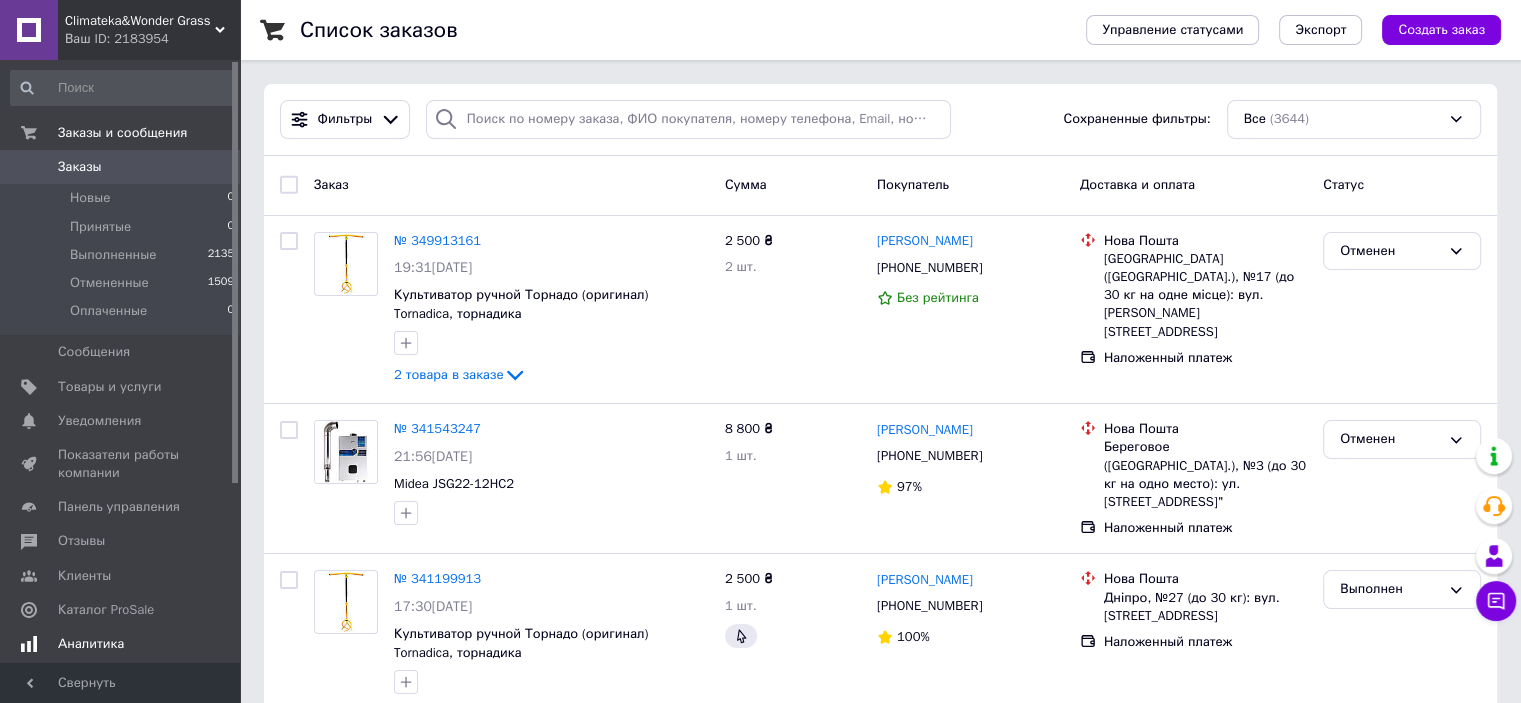 click on "Аналитика" at bounding box center (91, 644) 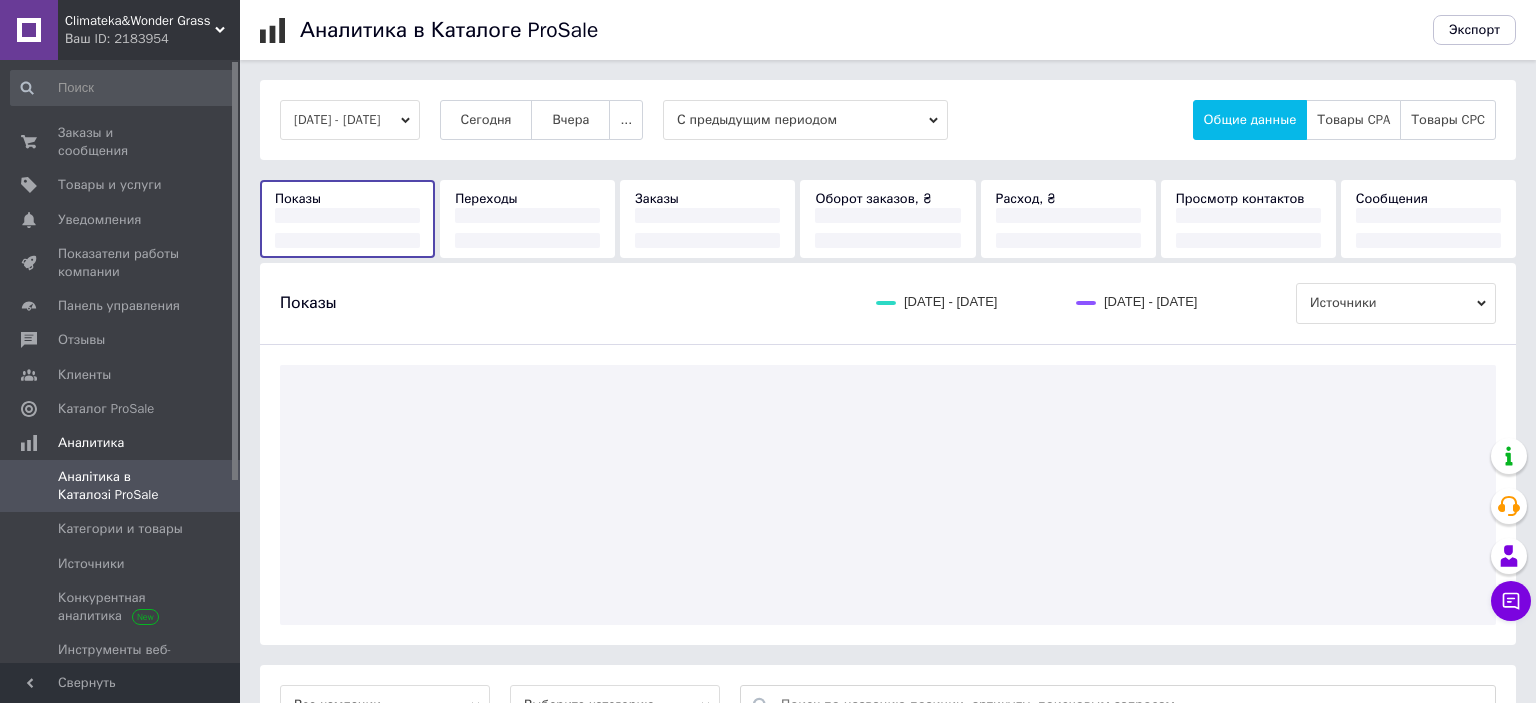 click on "Сегодня" at bounding box center (486, 120) 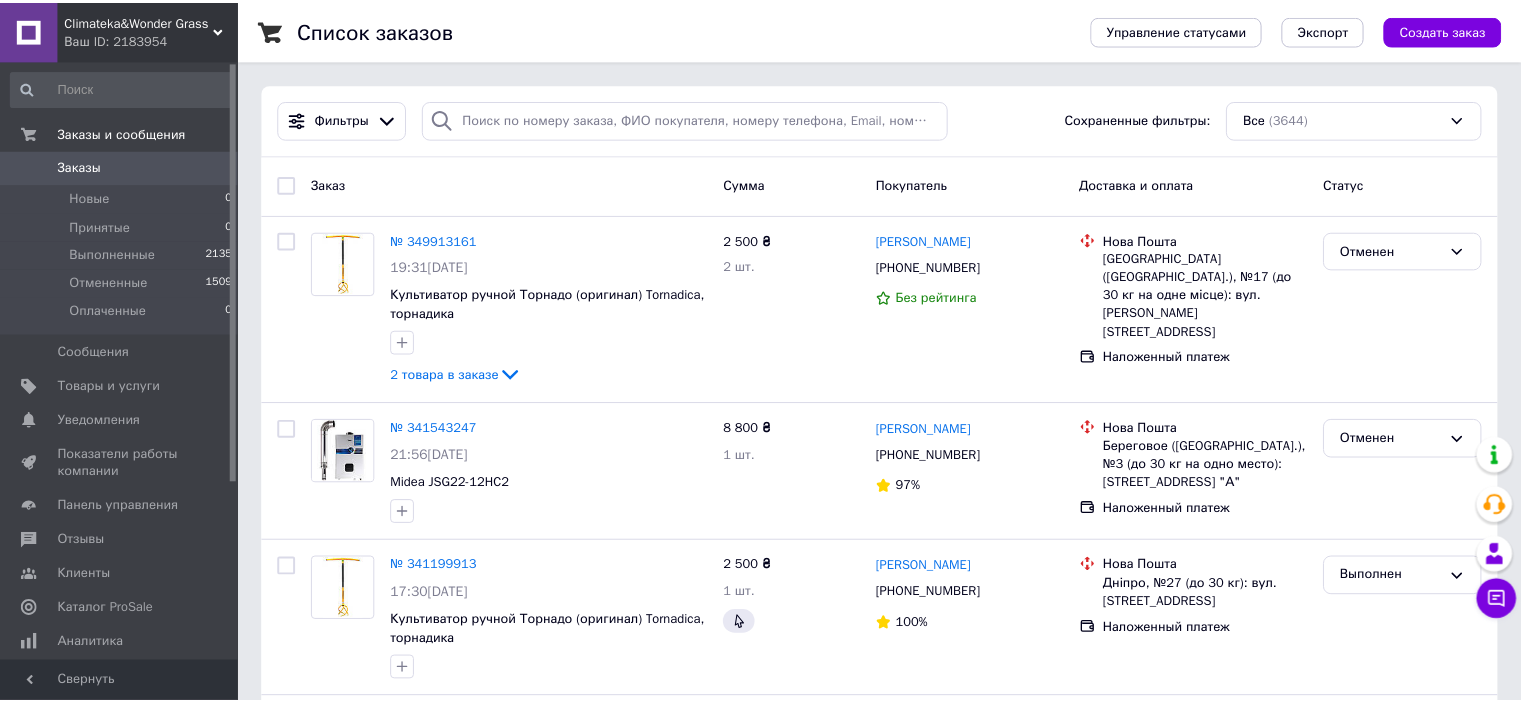 scroll, scrollTop: 0, scrollLeft: 0, axis: both 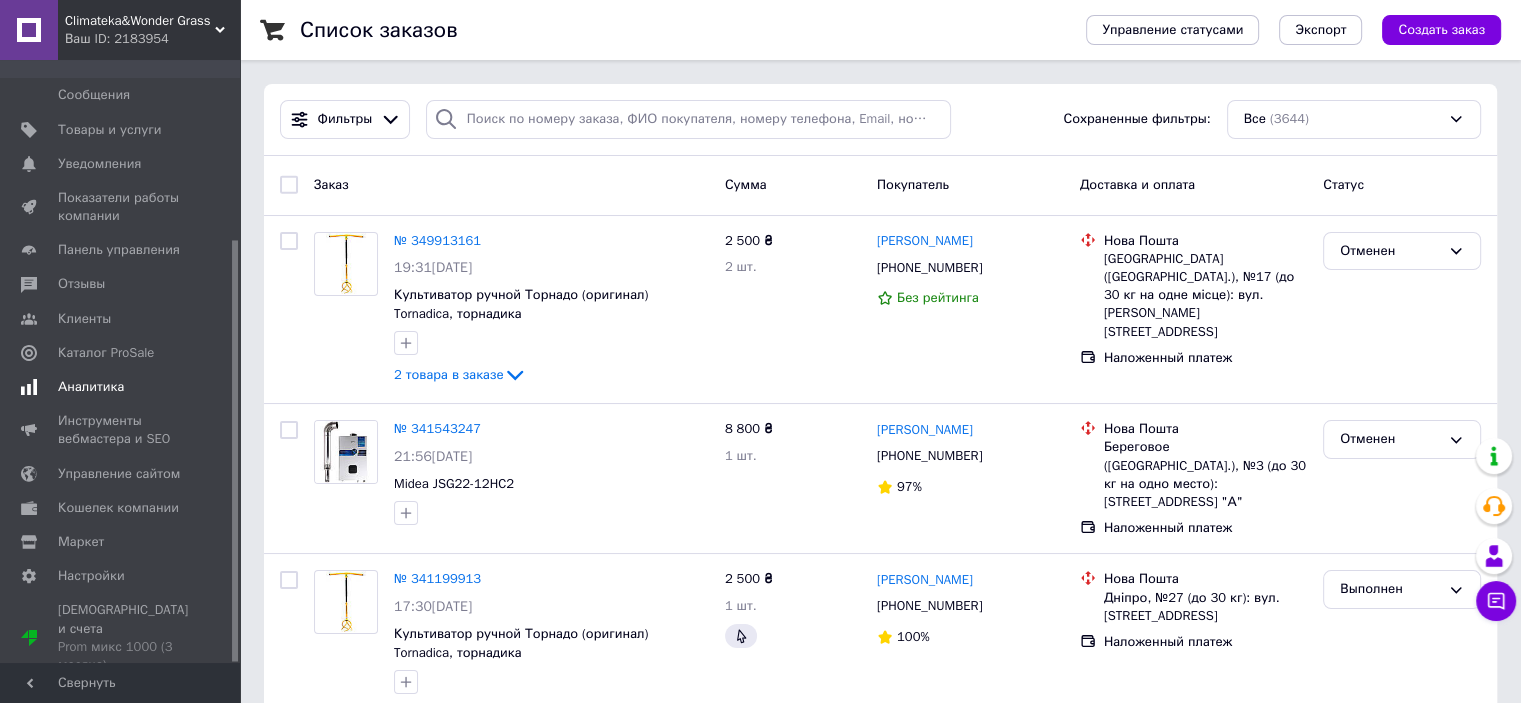 click on "Аналитика" at bounding box center [123, 387] 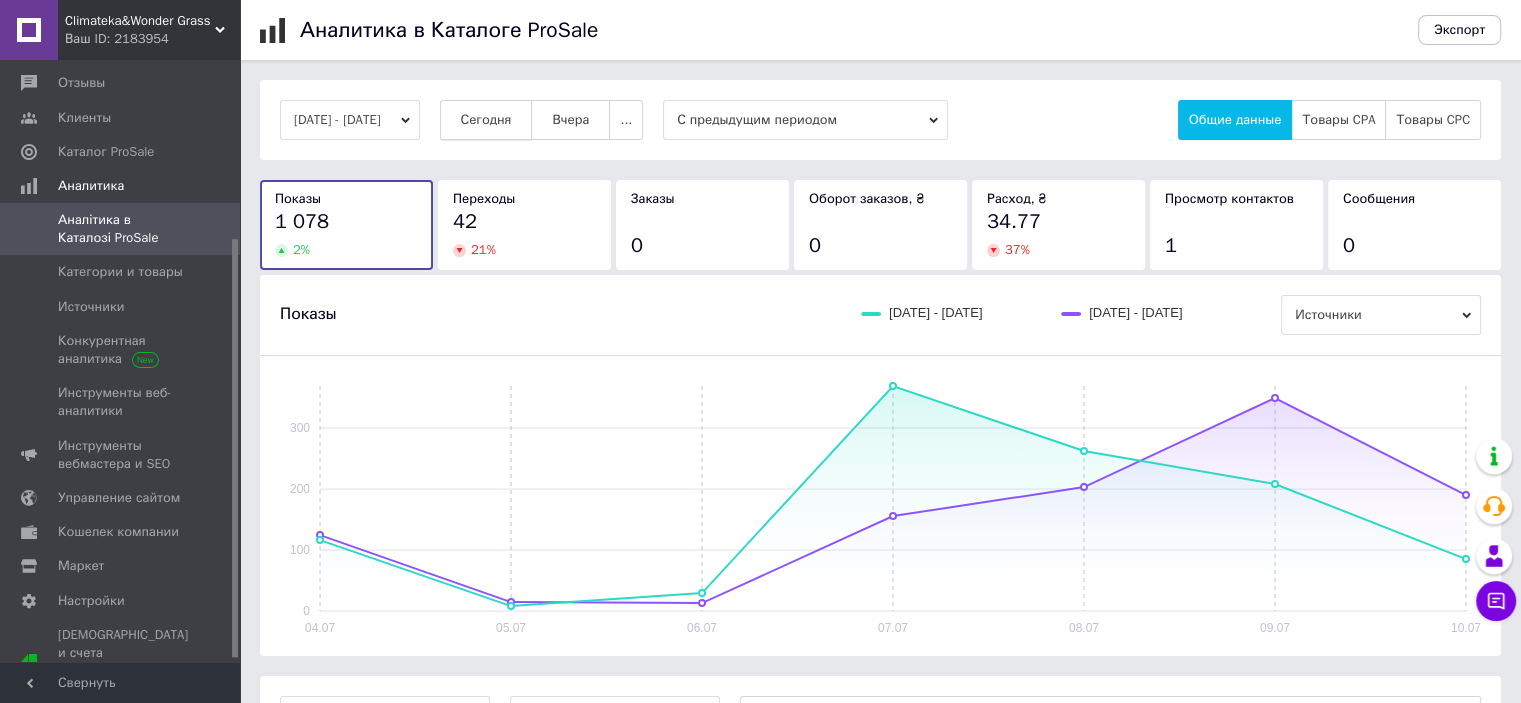 click on "Сегодня" at bounding box center (486, 120) 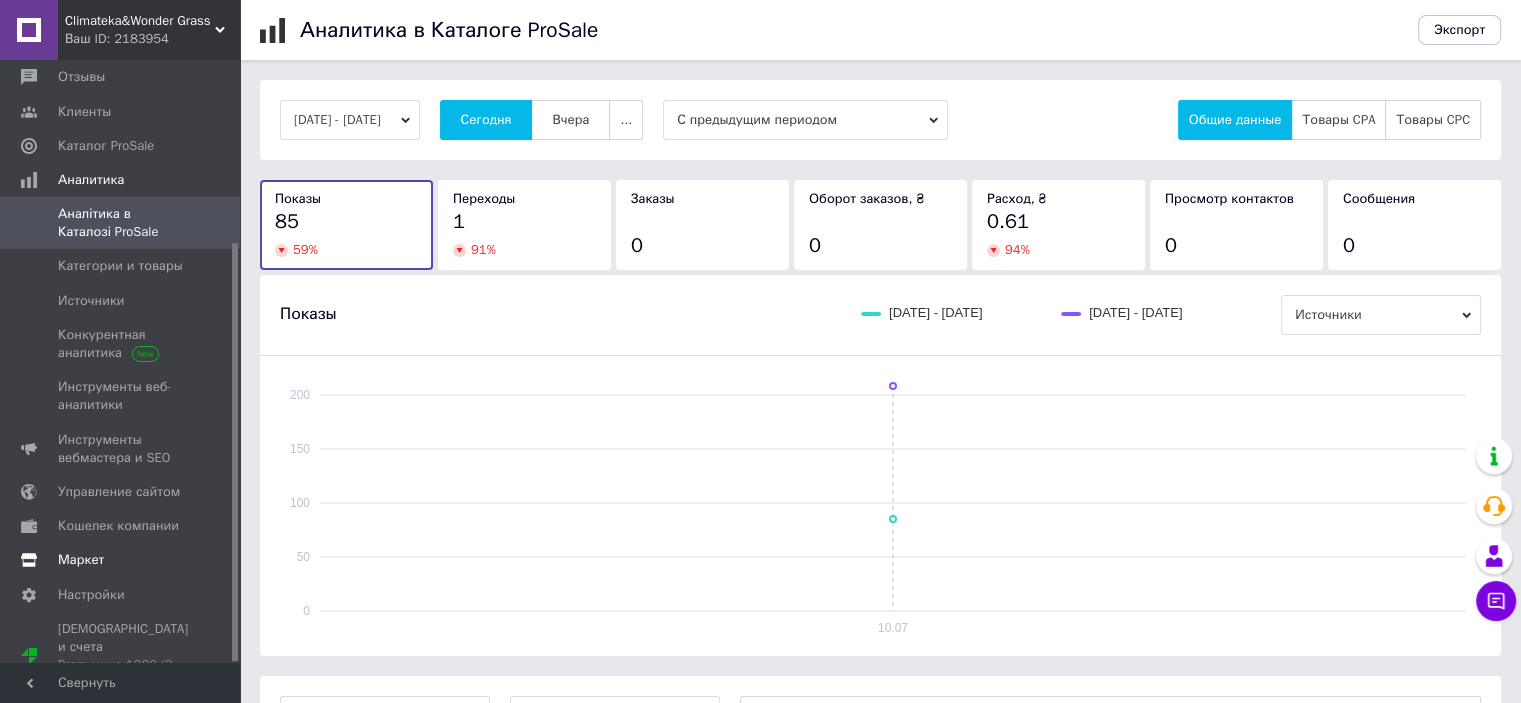 click on "Маркет" at bounding box center [121, 560] 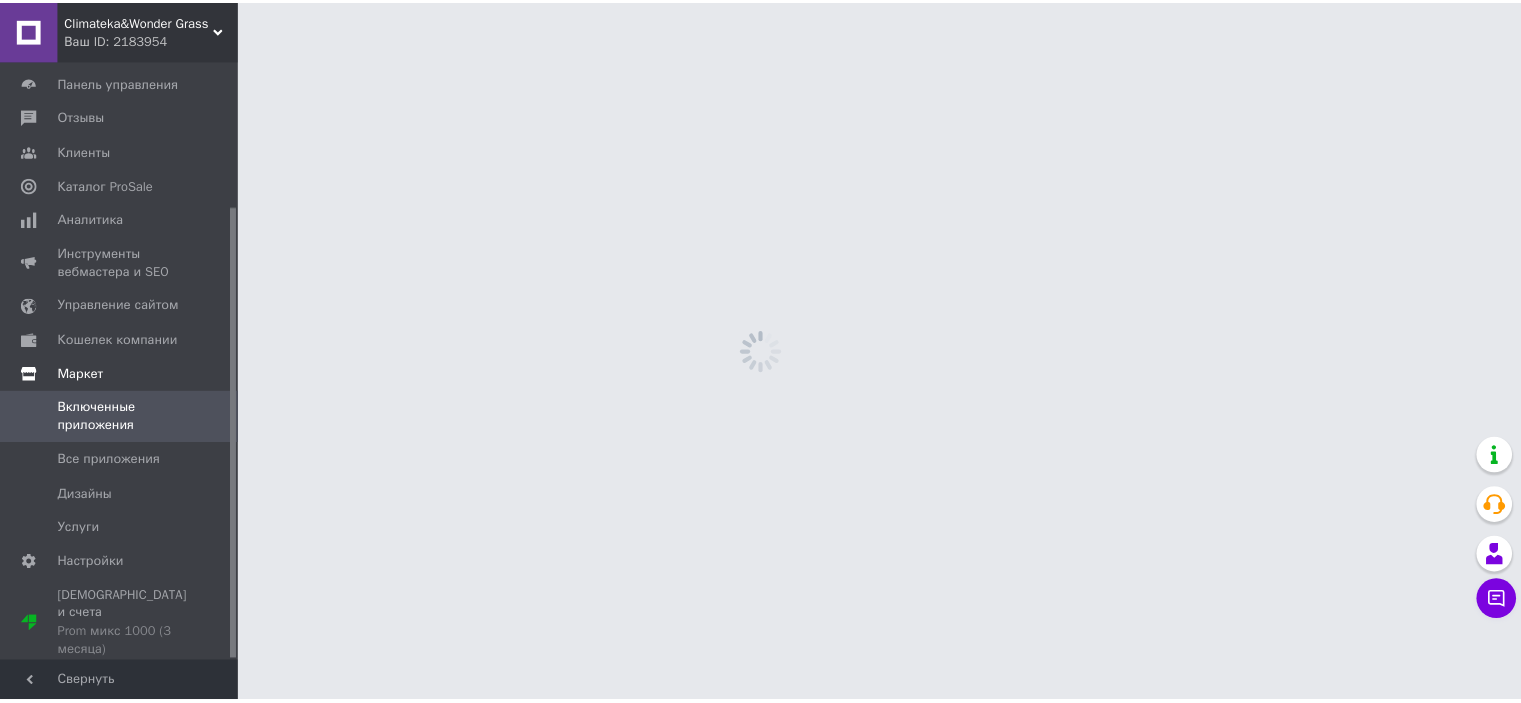 scroll, scrollTop: 192, scrollLeft: 0, axis: vertical 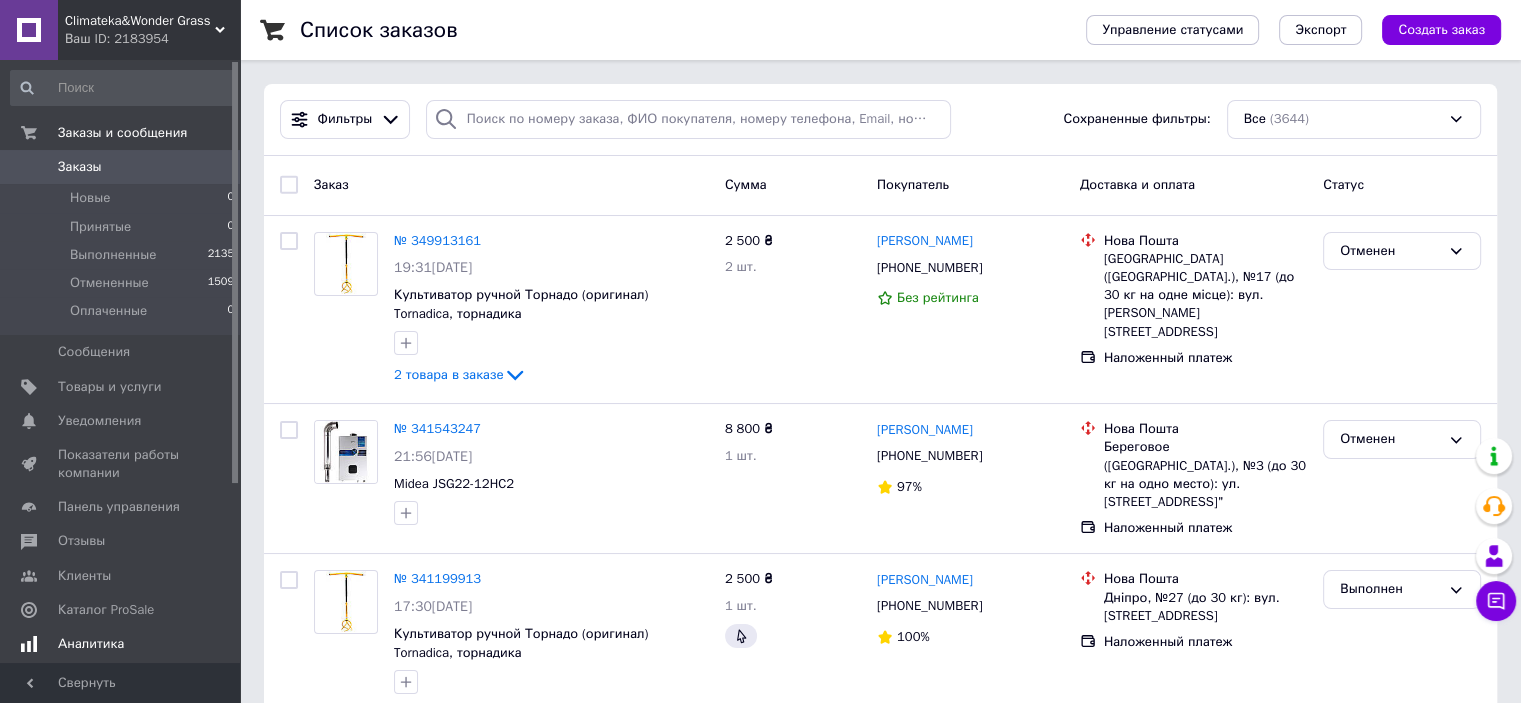 click on "Аналитика" at bounding box center [91, 644] 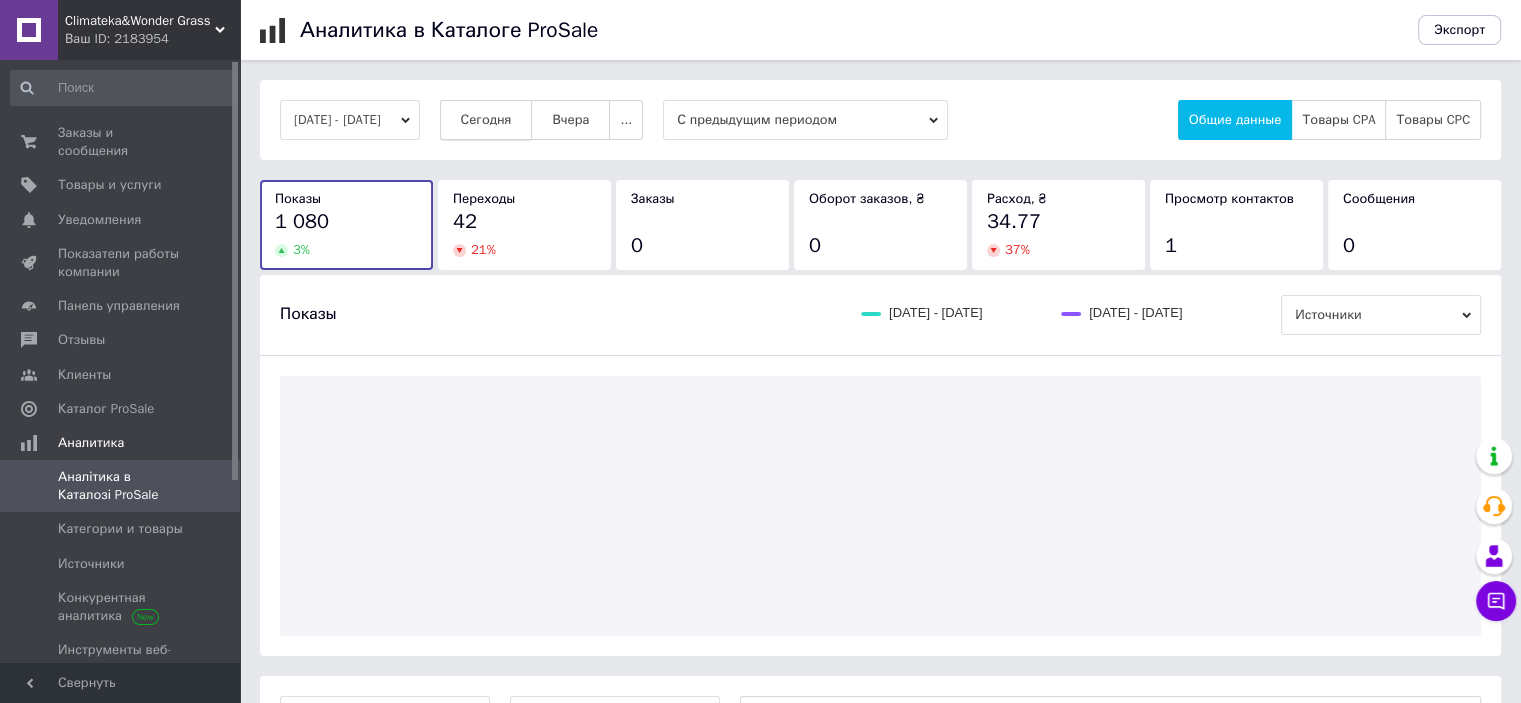 click on "Сегодня" at bounding box center [486, 120] 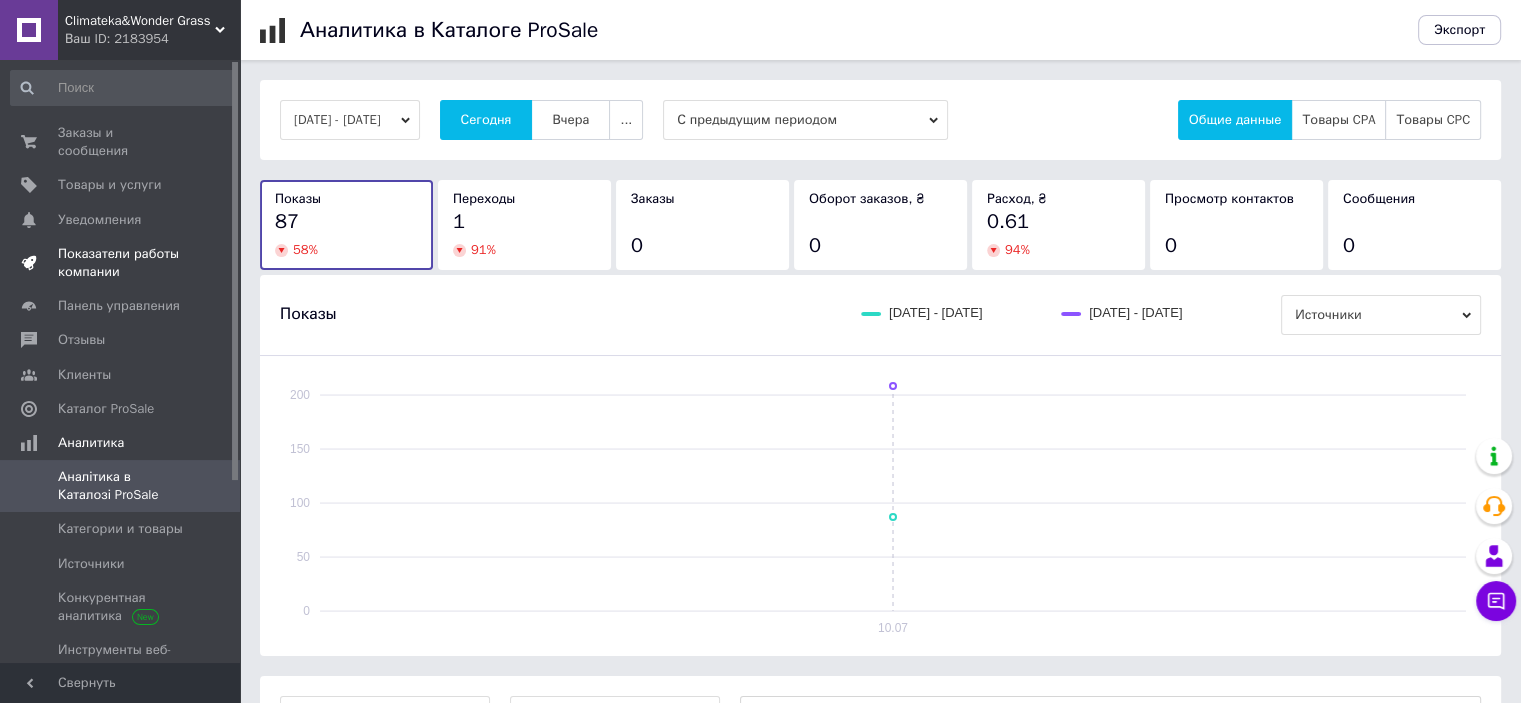 click on "Показатели работы компании" at bounding box center (121, 263) 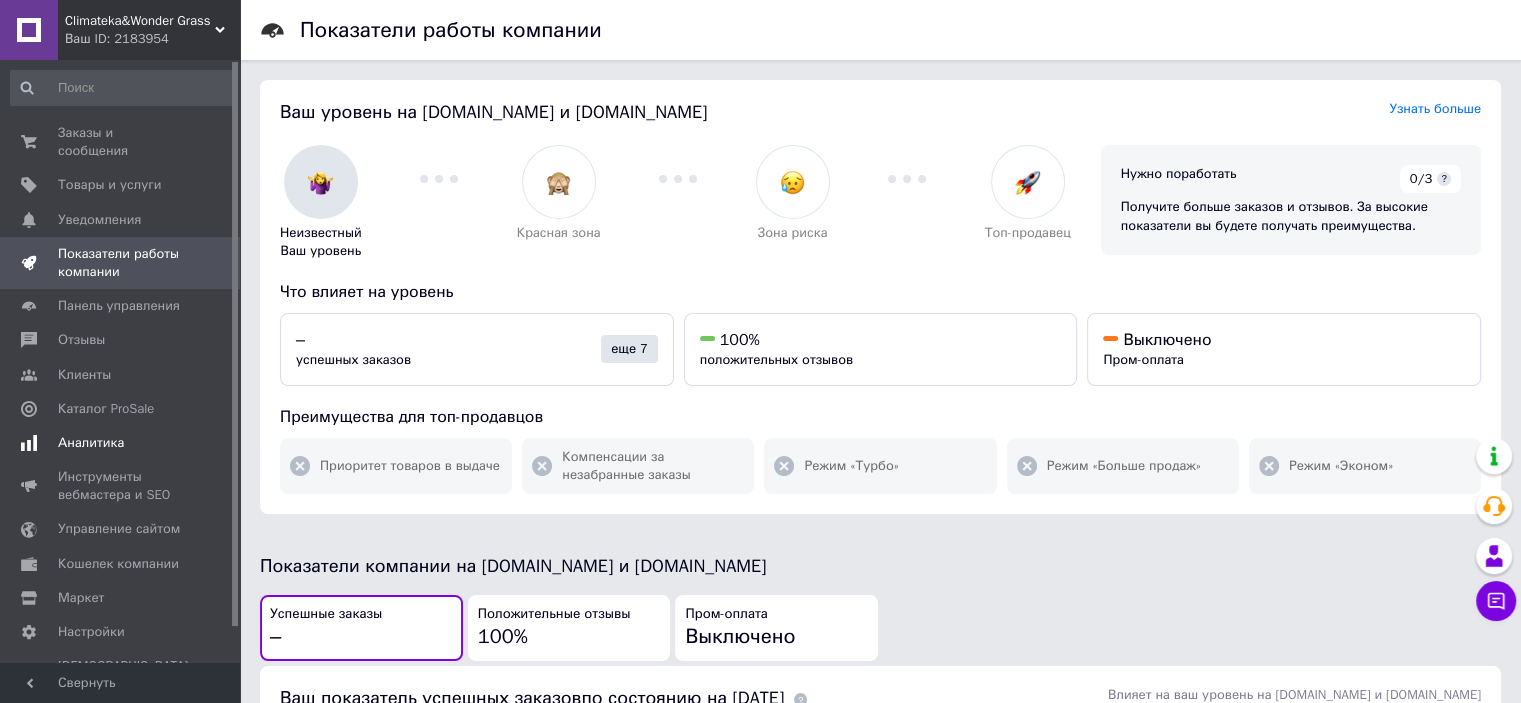 click on "Аналитика" at bounding box center (123, 443) 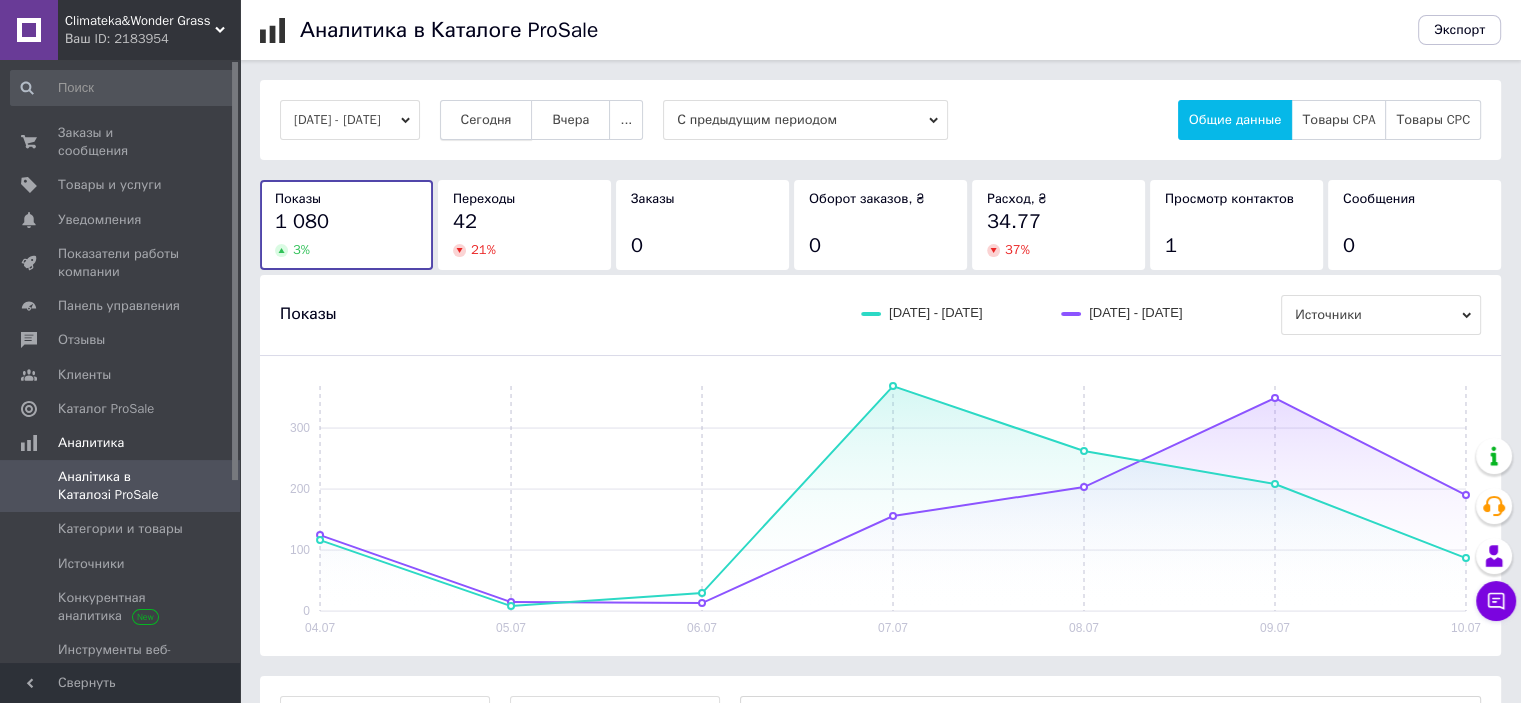 click on "Сегодня" at bounding box center (486, 120) 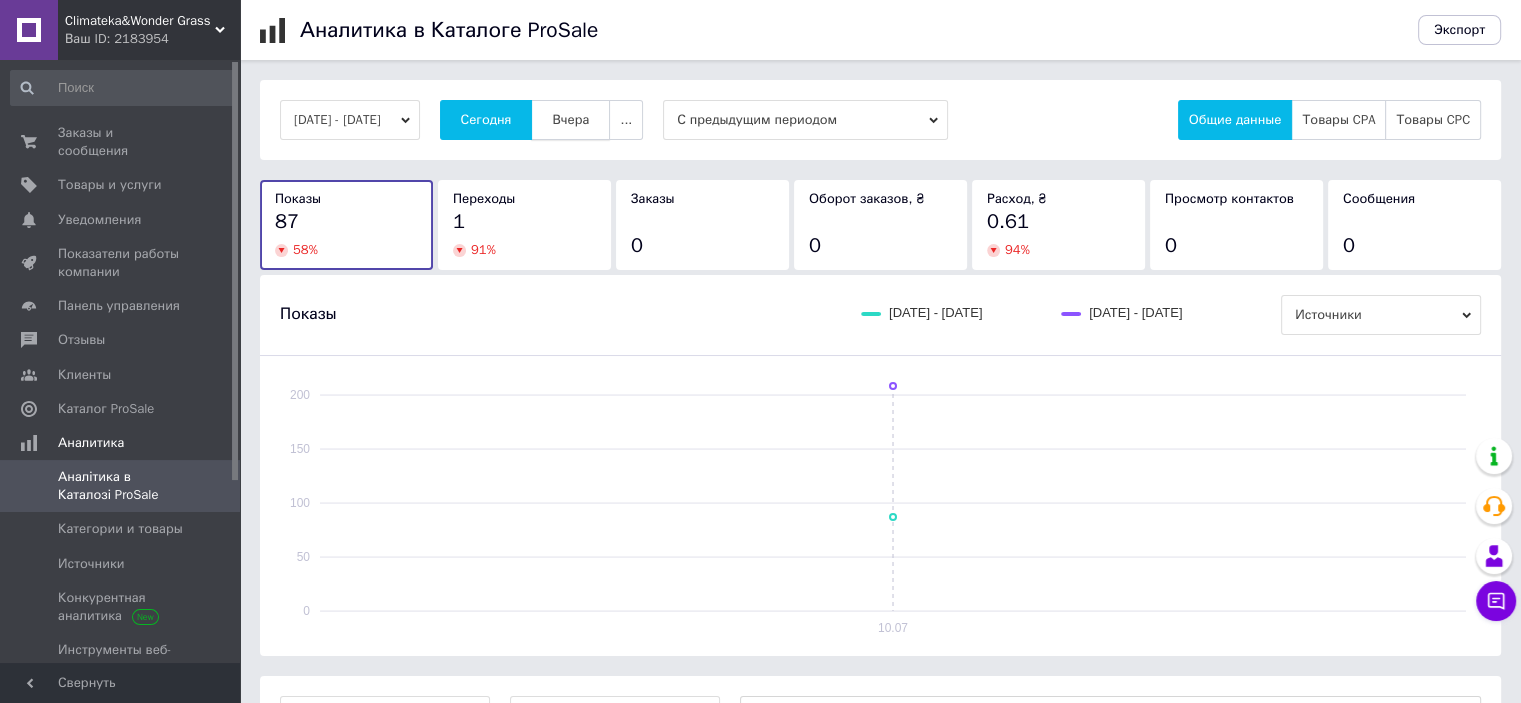 click on "Вчера" at bounding box center (570, 120) 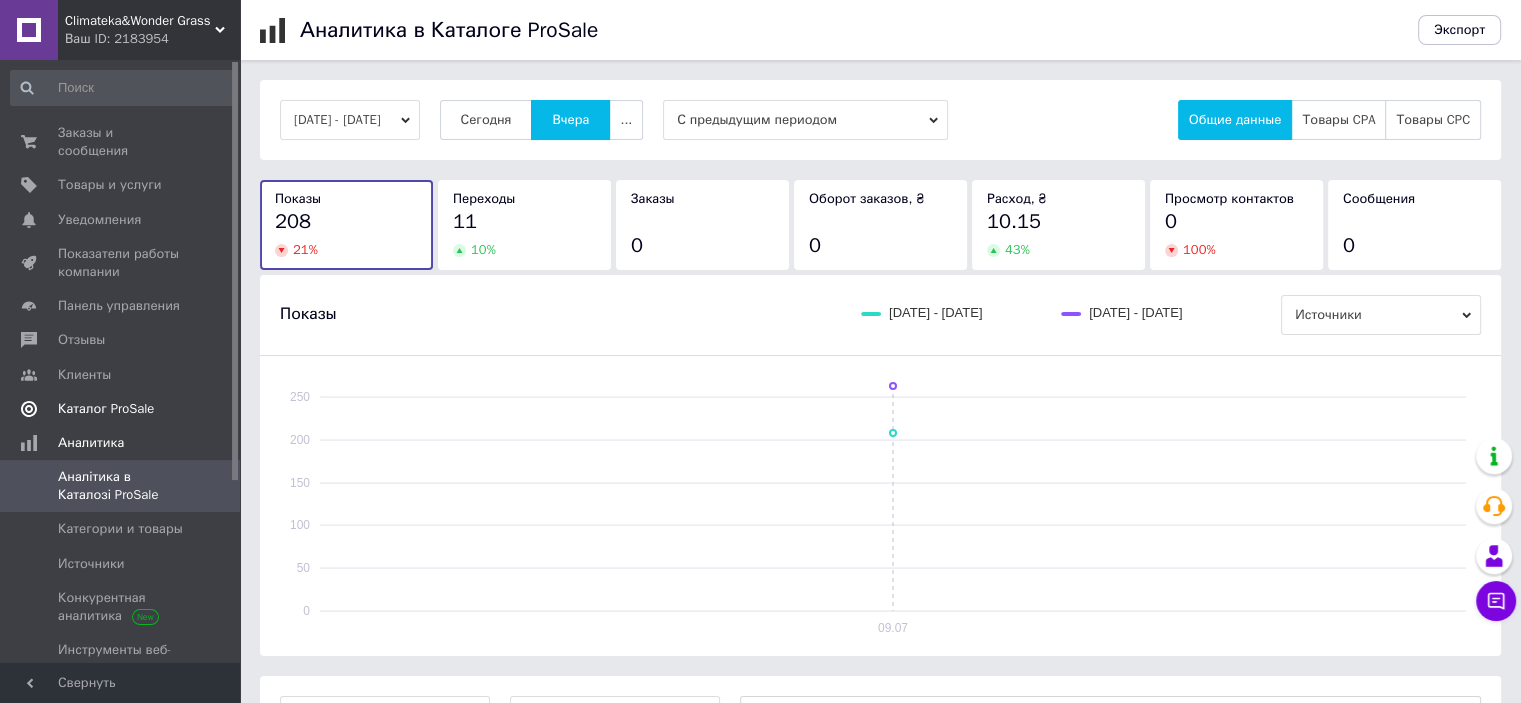 click on "Каталог ProSale" at bounding box center [123, 409] 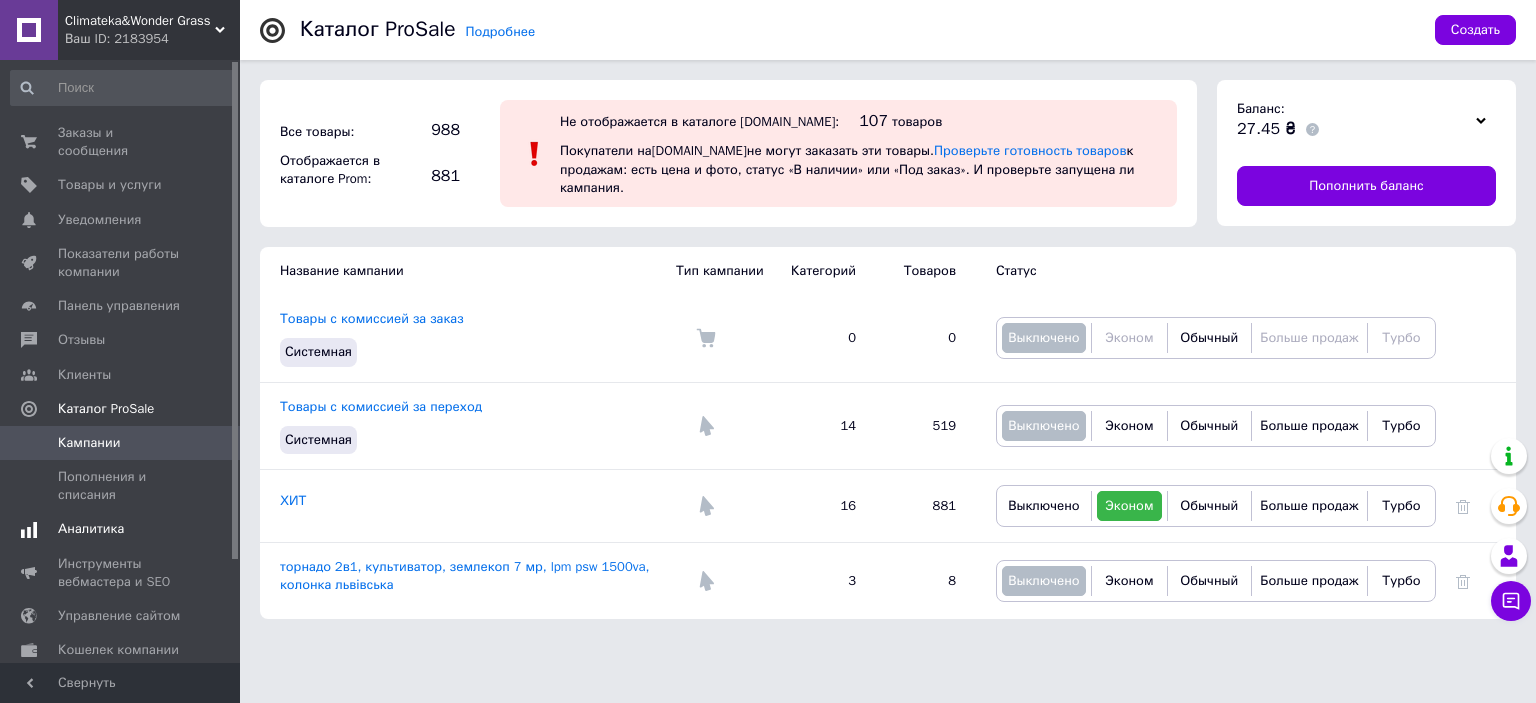 click on "Аналитика" at bounding box center [123, 529] 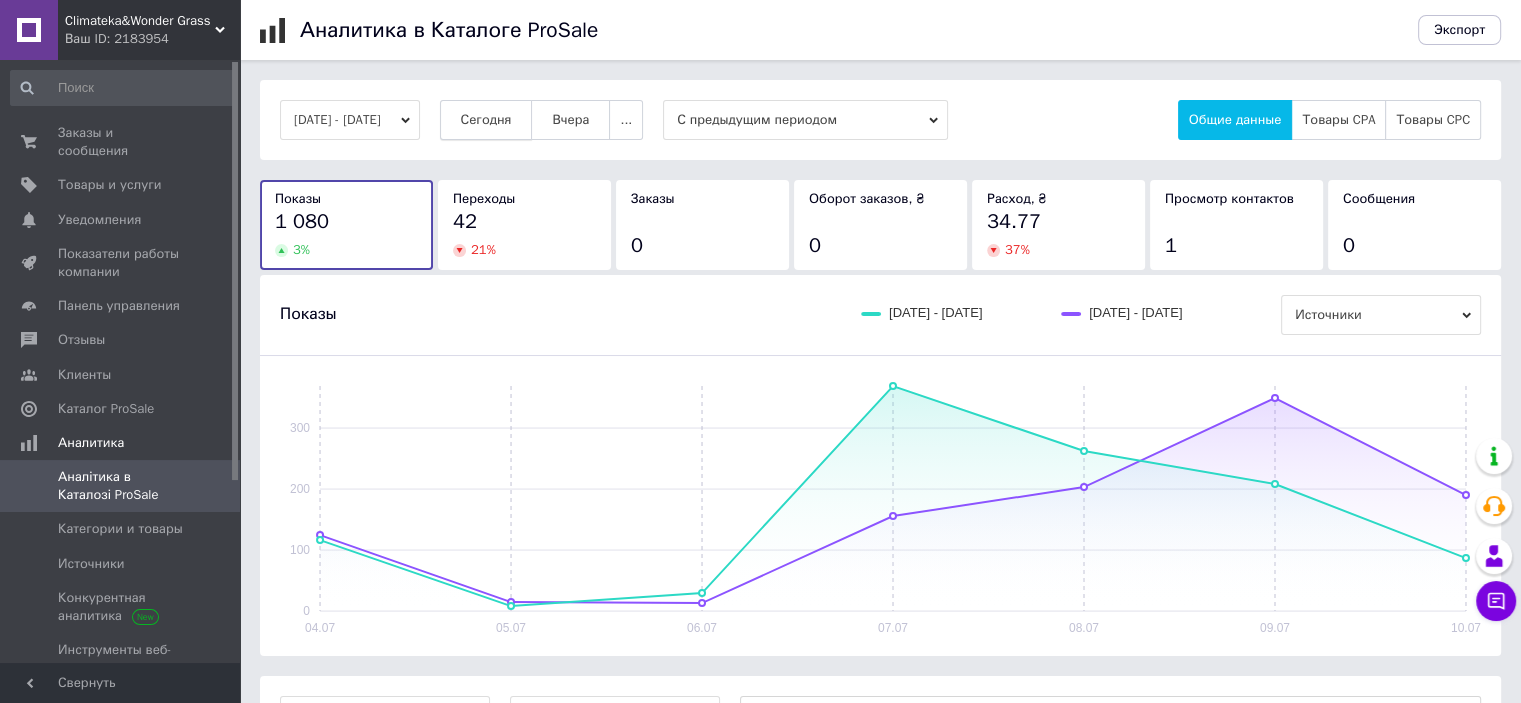 click on "Сегодня" at bounding box center [486, 120] 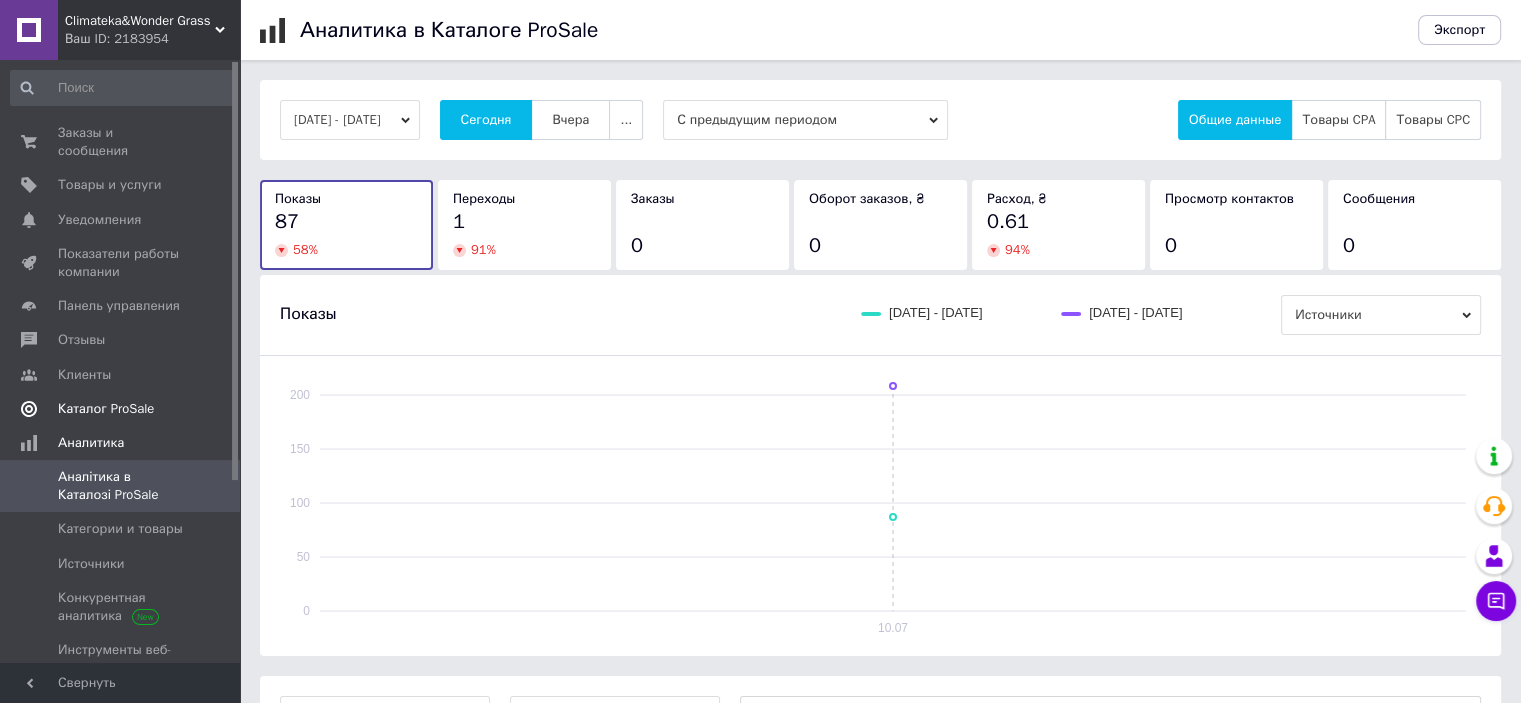 click on "Каталог ProSale" at bounding box center (121, 409) 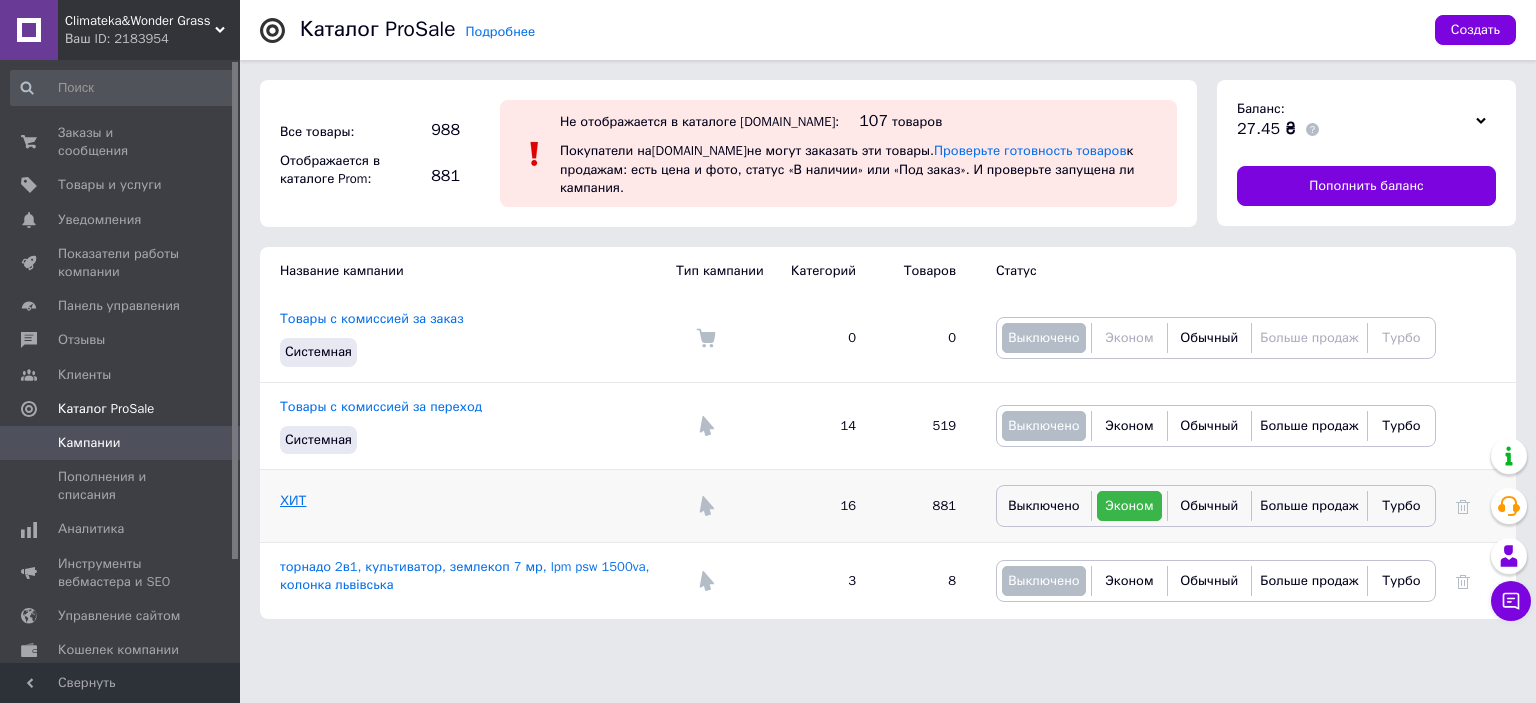 click on "ХИТ" at bounding box center (293, 500) 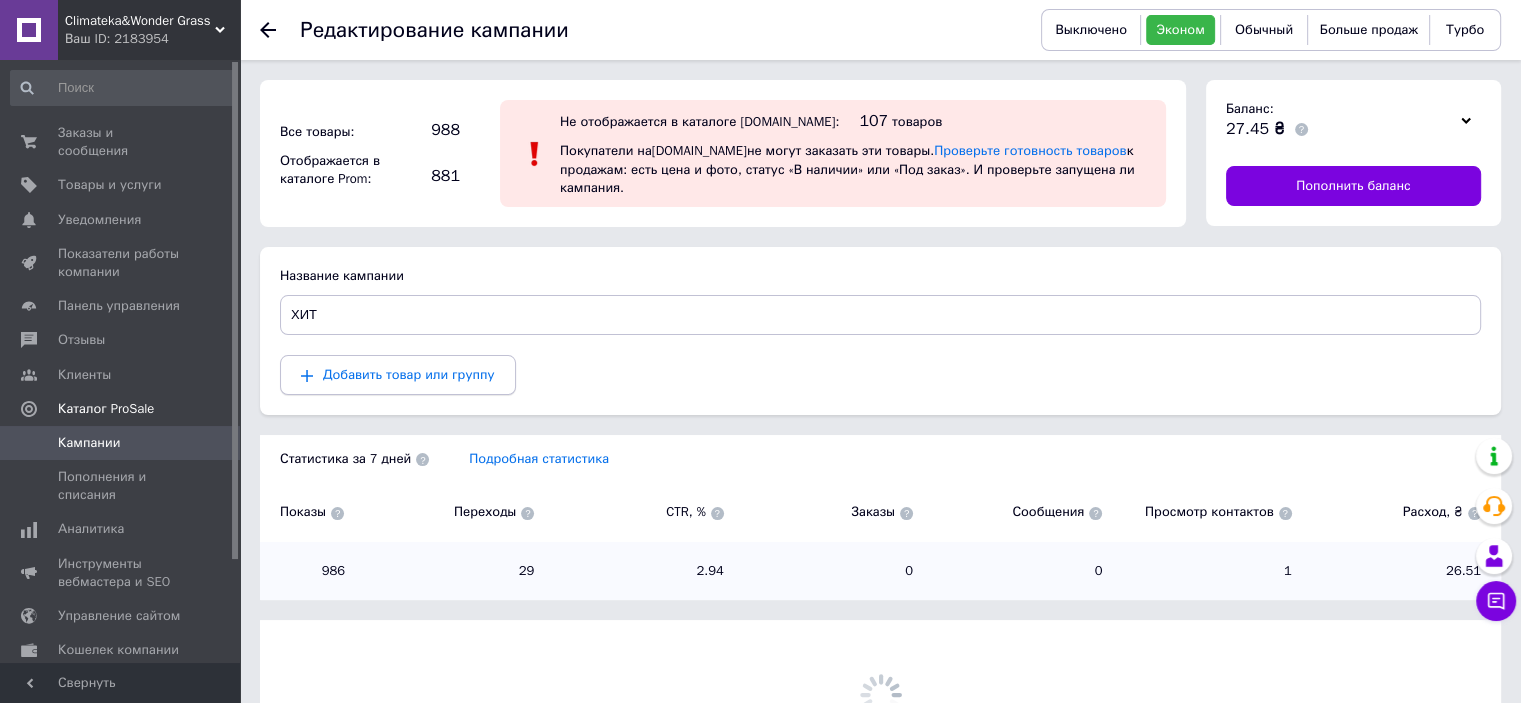 click on "Добавить товар или группу" at bounding box center (398, 375) 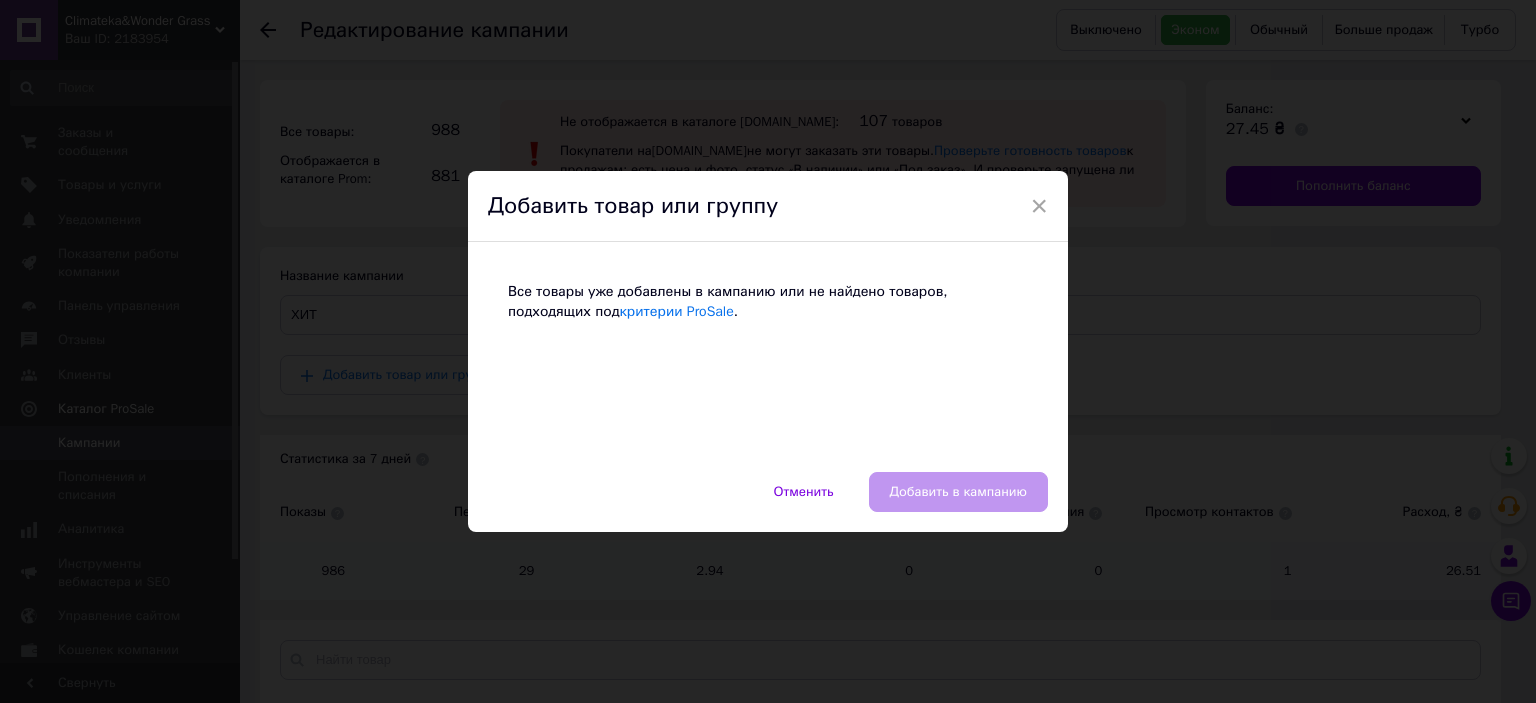 click on "×" at bounding box center [1039, 206] 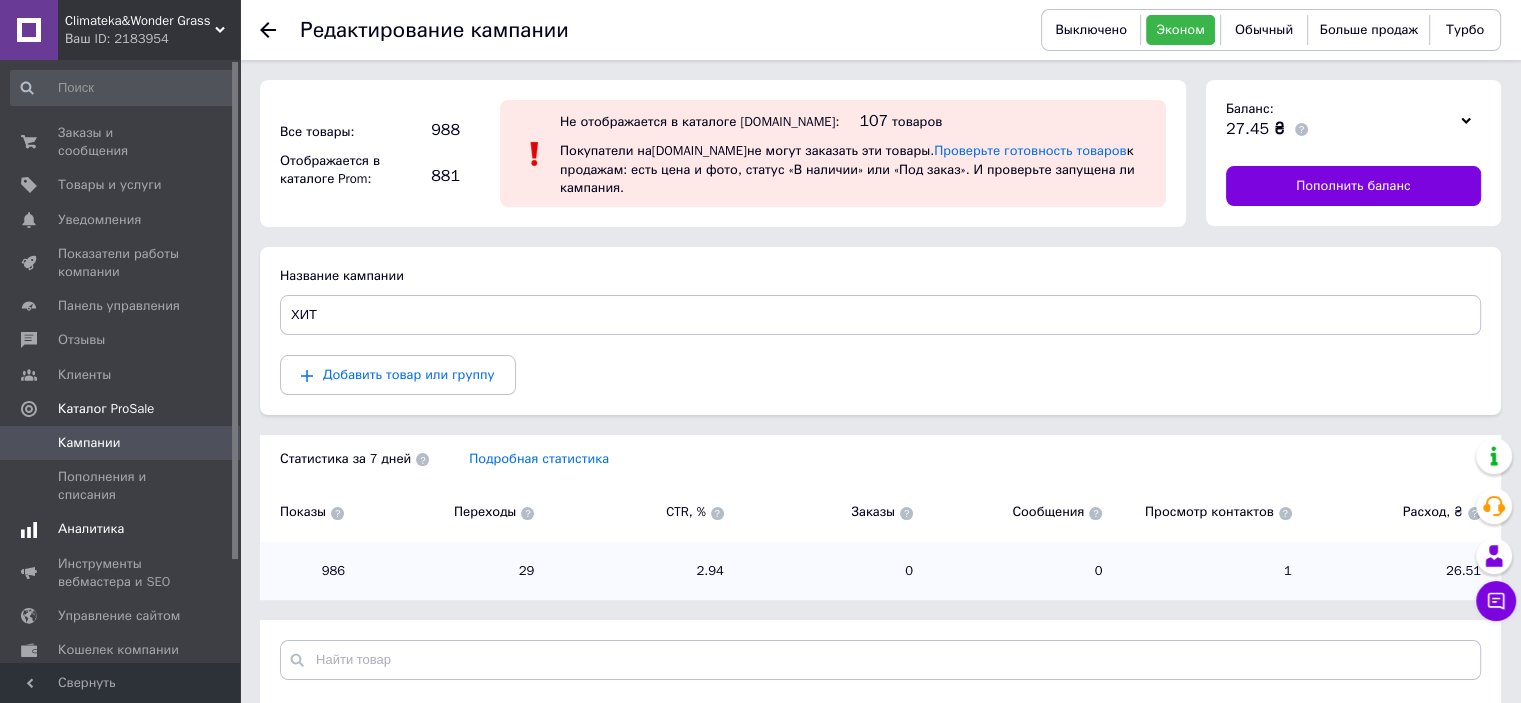 click on "Аналитика" at bounding box center [121, 529] 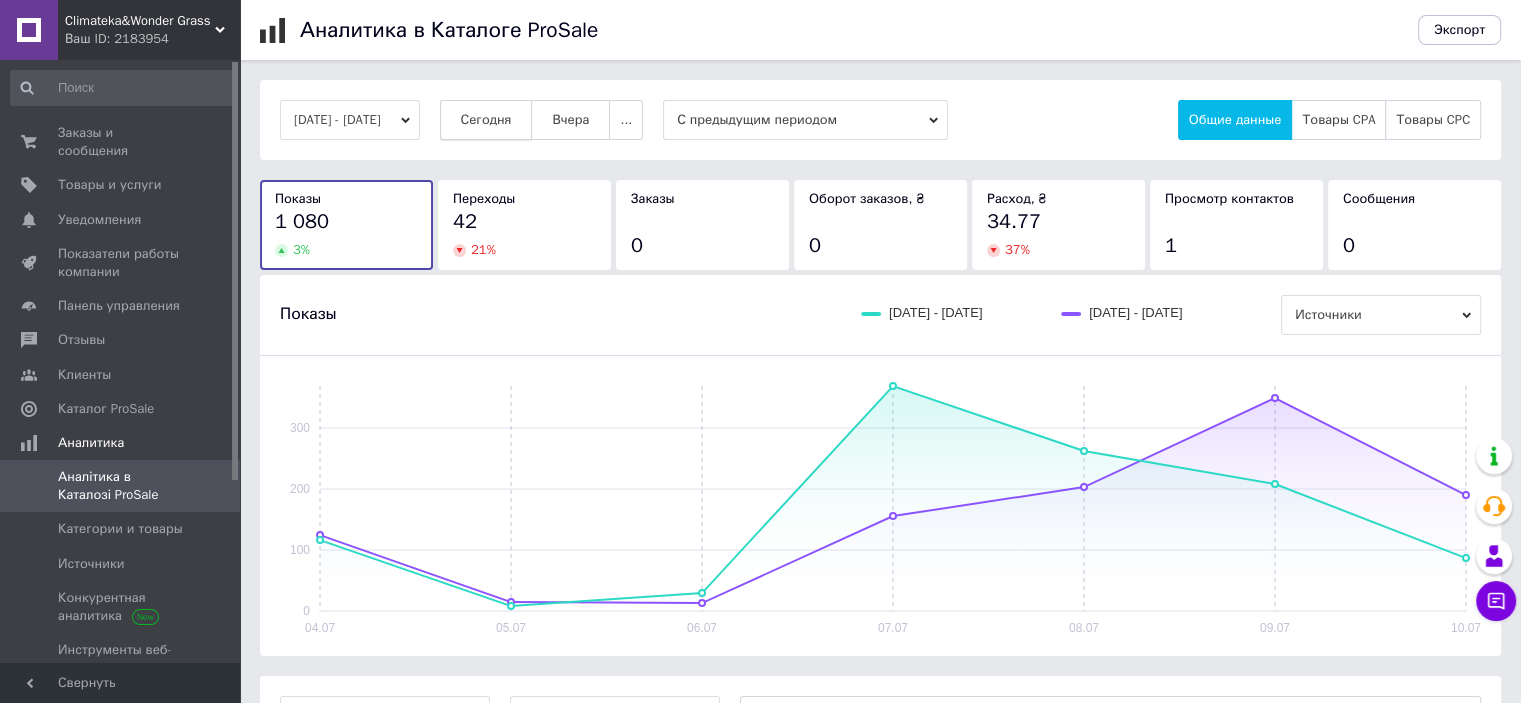click on "Сегодня" at bounding box center (486, 120) 